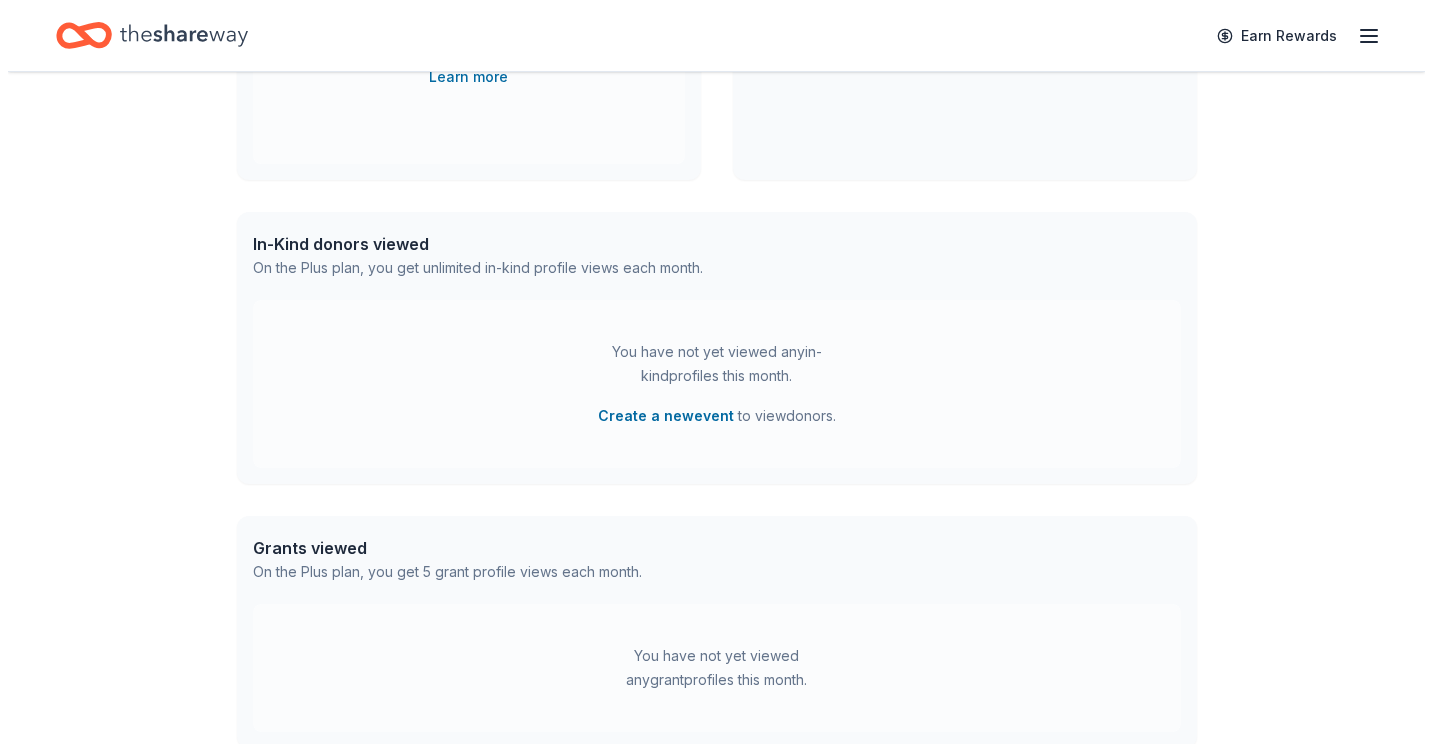 scroll, scrollTop: 700, scrollLeft: 0, axis: vertical 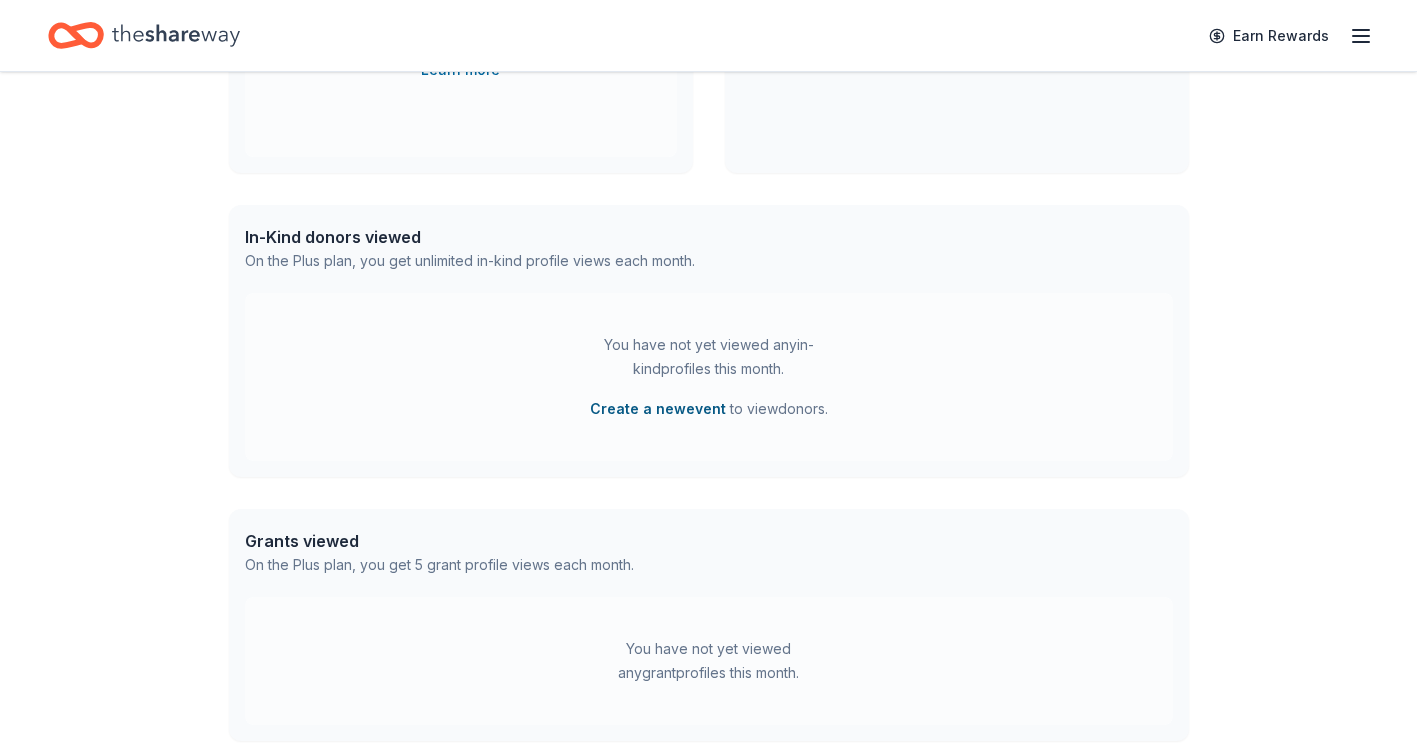 click on "Create a new  event" at bounding box center [658, 409] 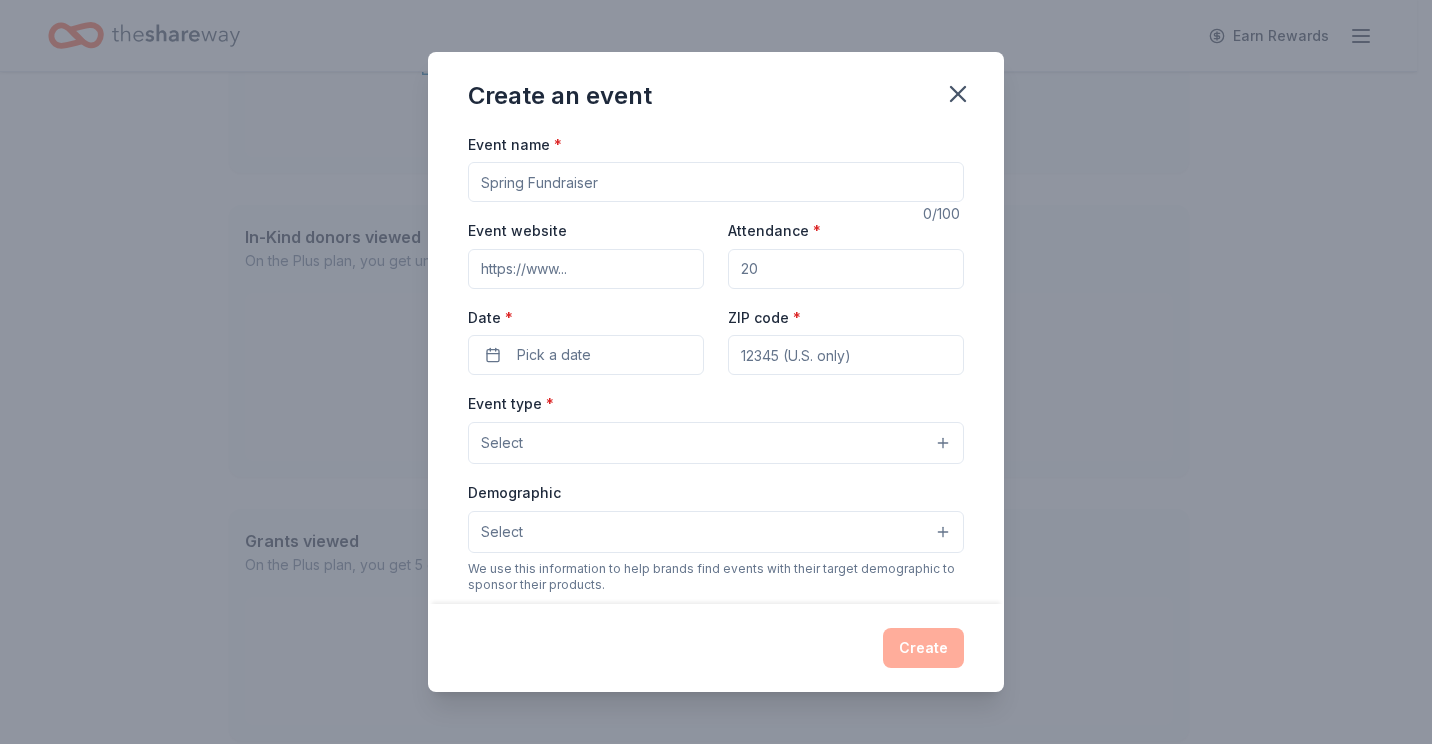 click on "Event name *" at bounding box center [716, 182] 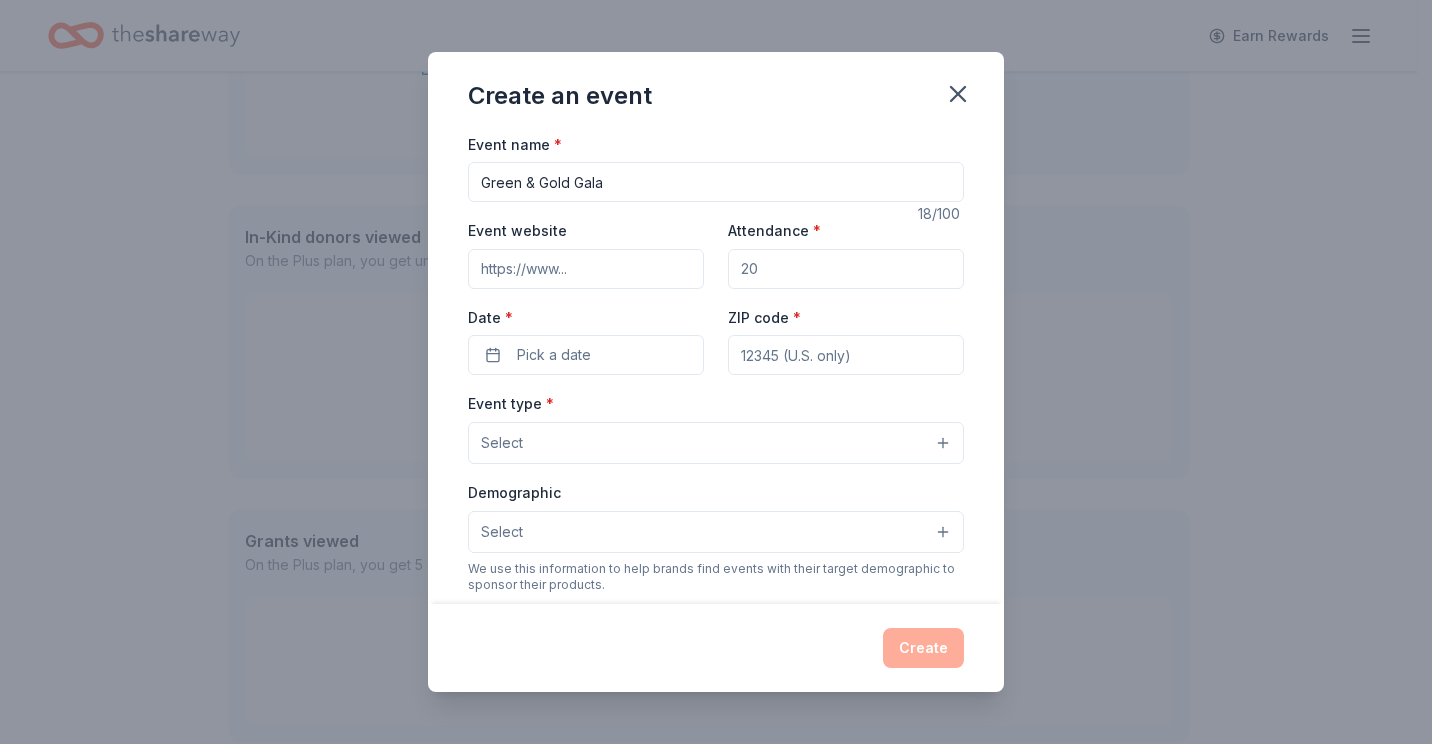 type on "Green & Gold Gala" 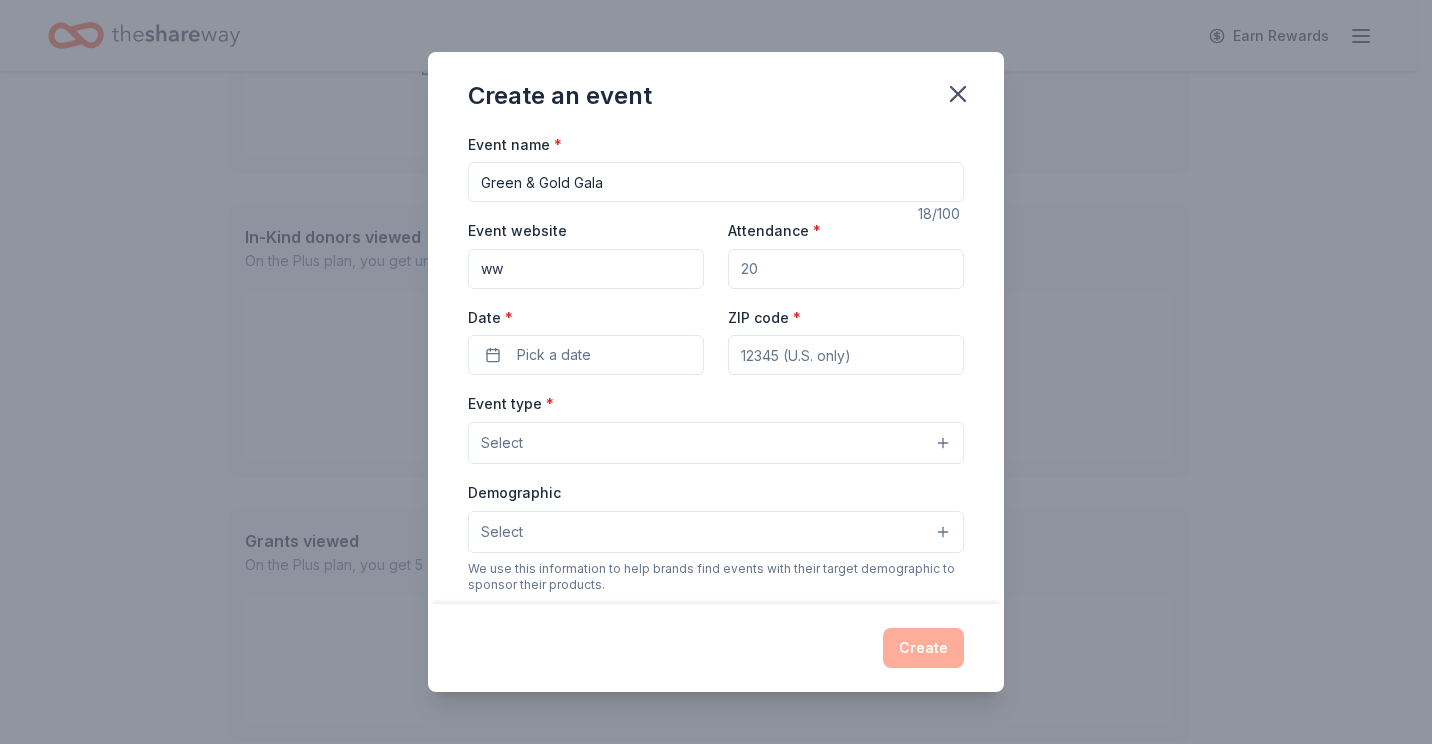 type on "w" 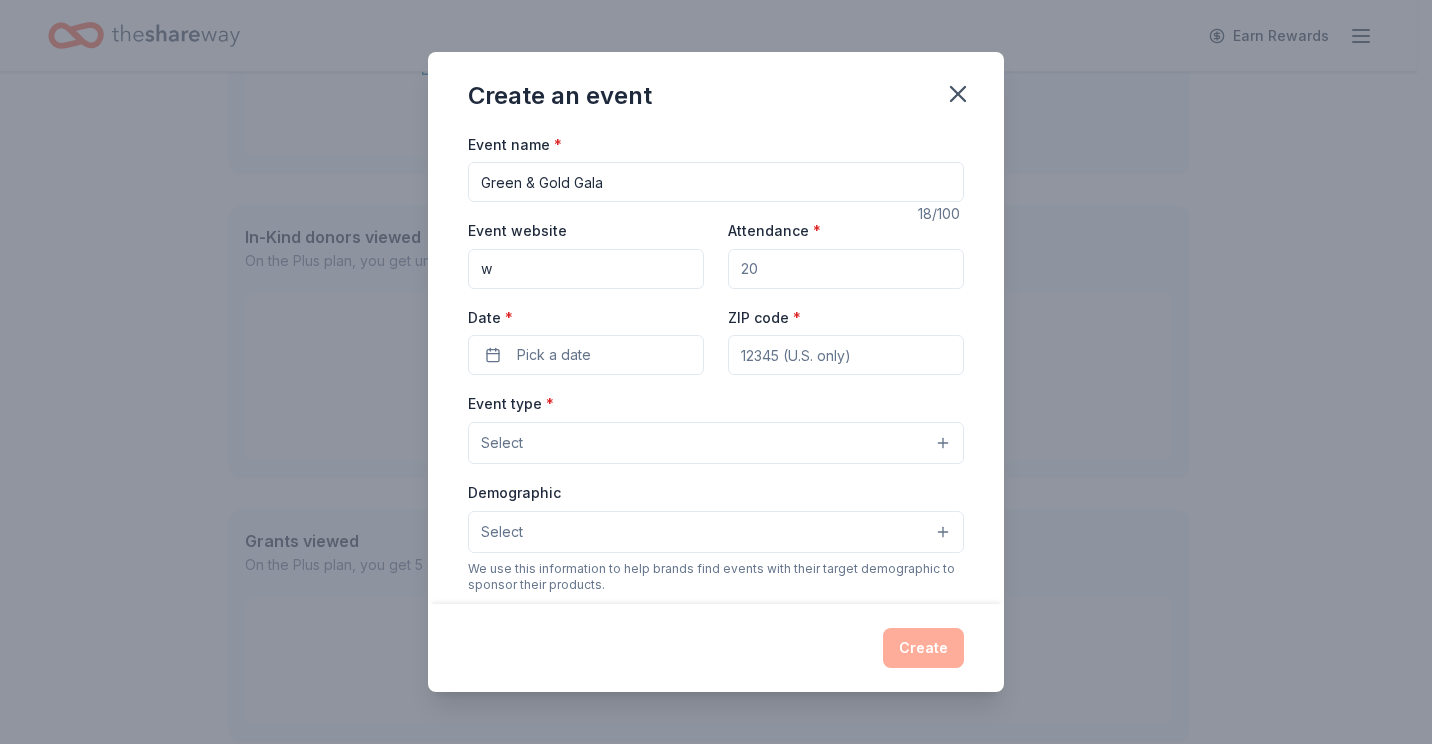 type 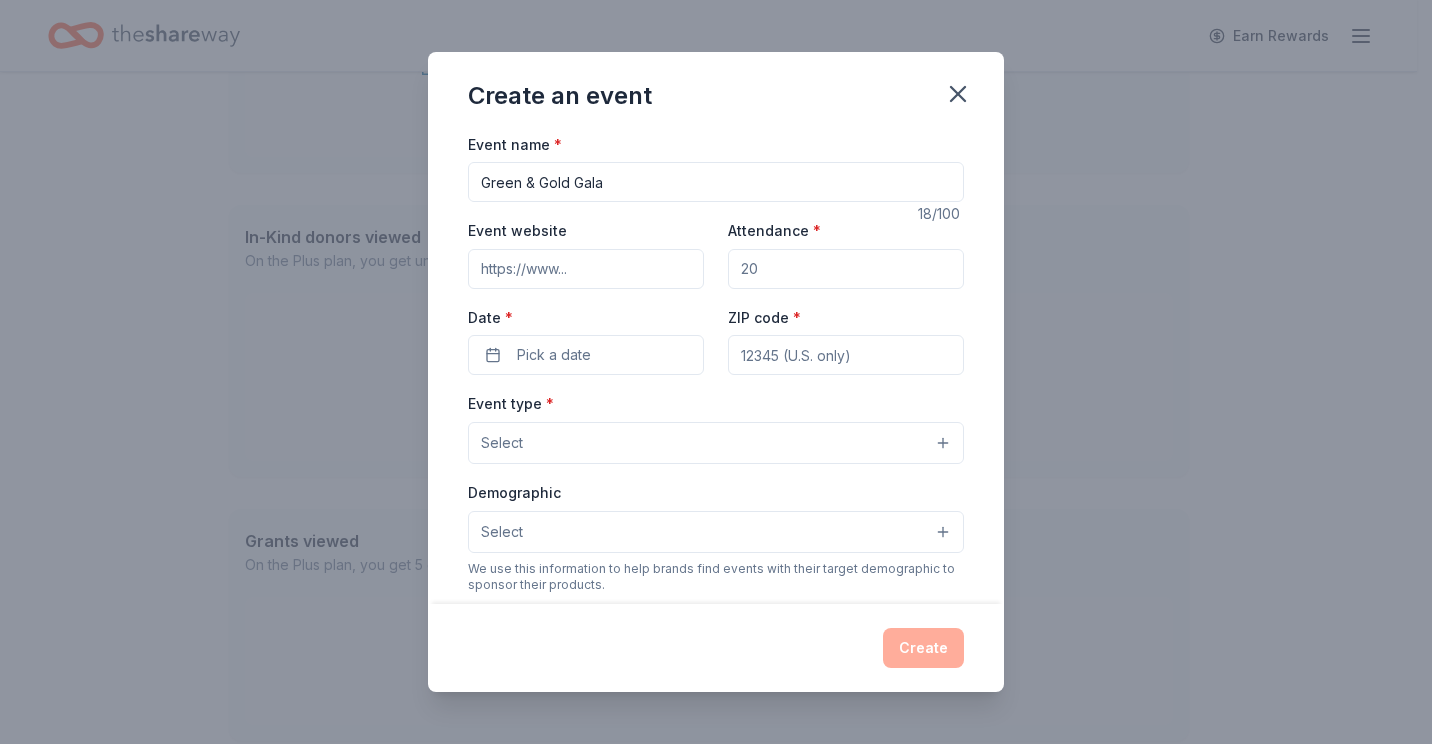 click on "Attendance *" at bounding box center [846, 269] 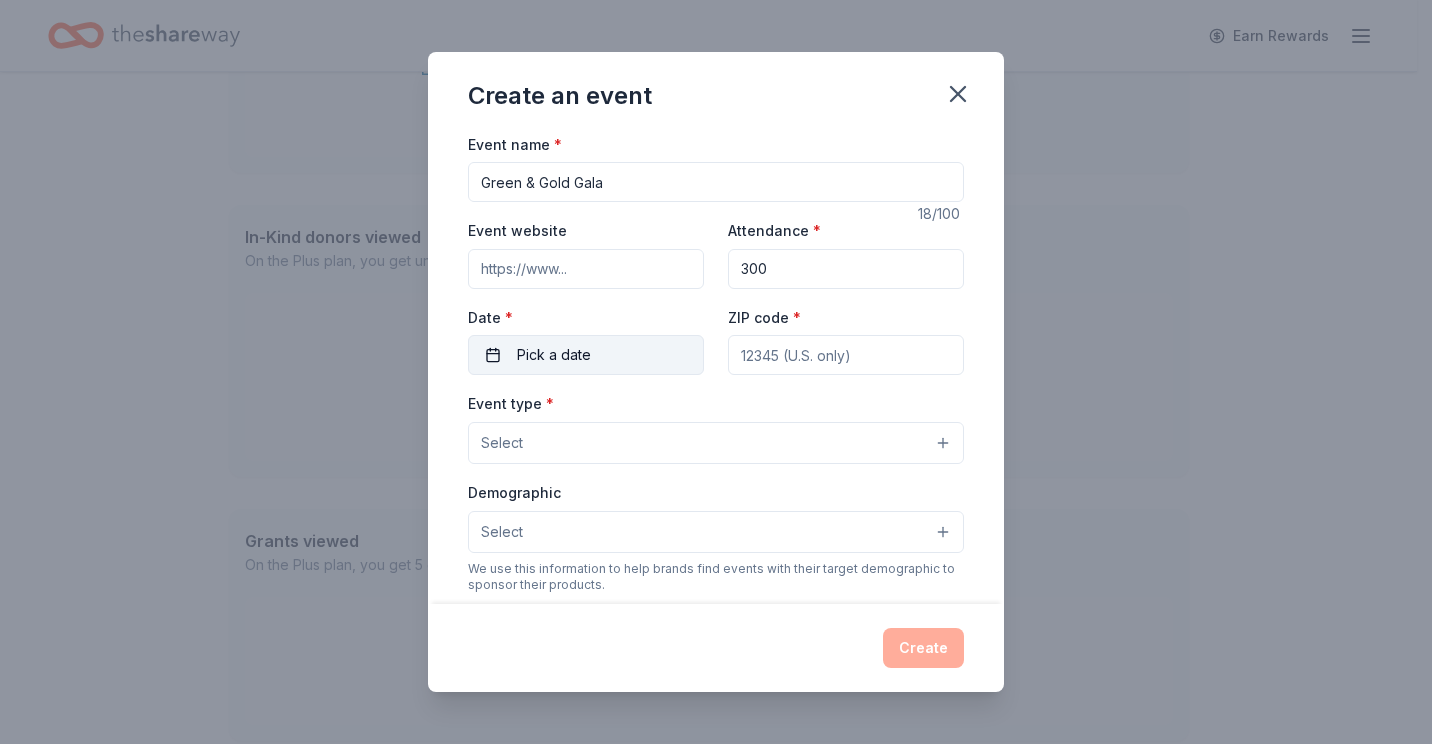 type on "300" 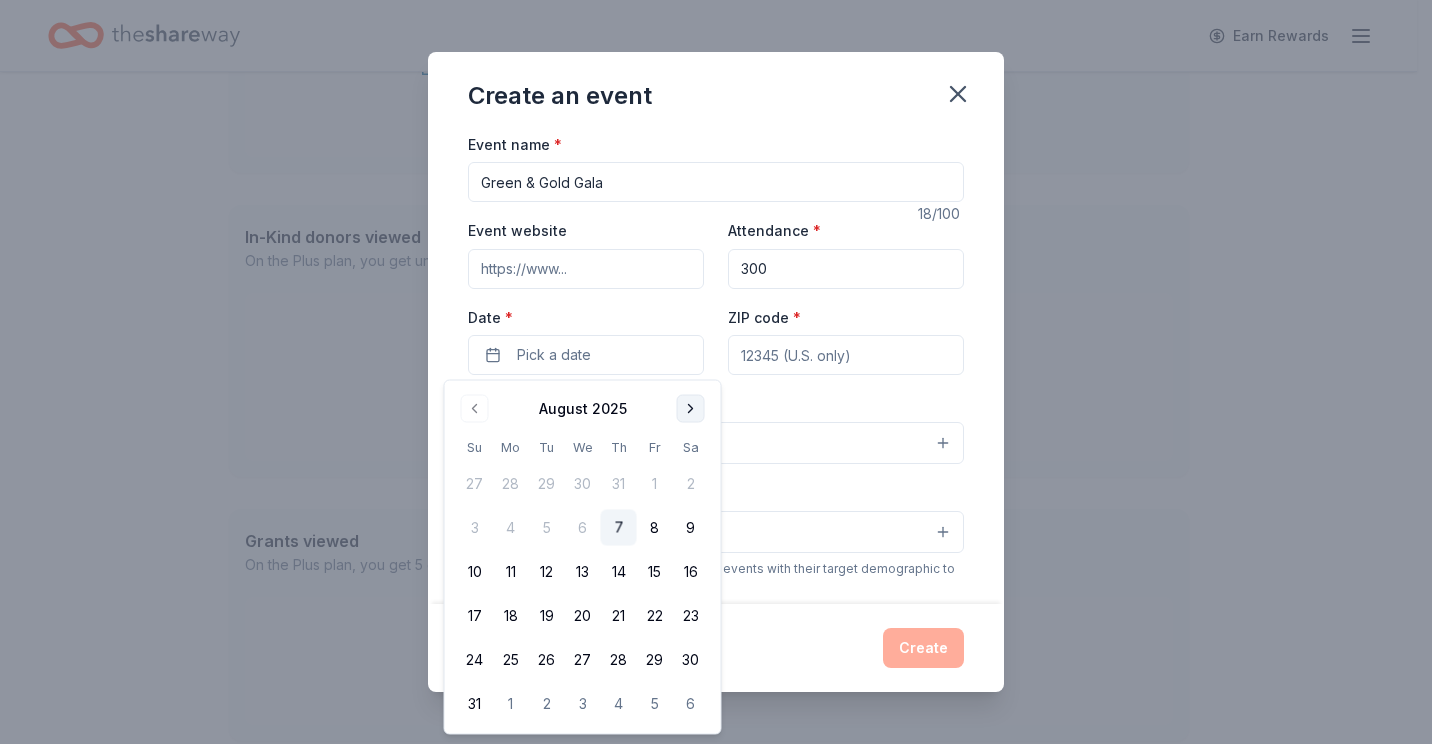 click at bounding box center (691, 409) 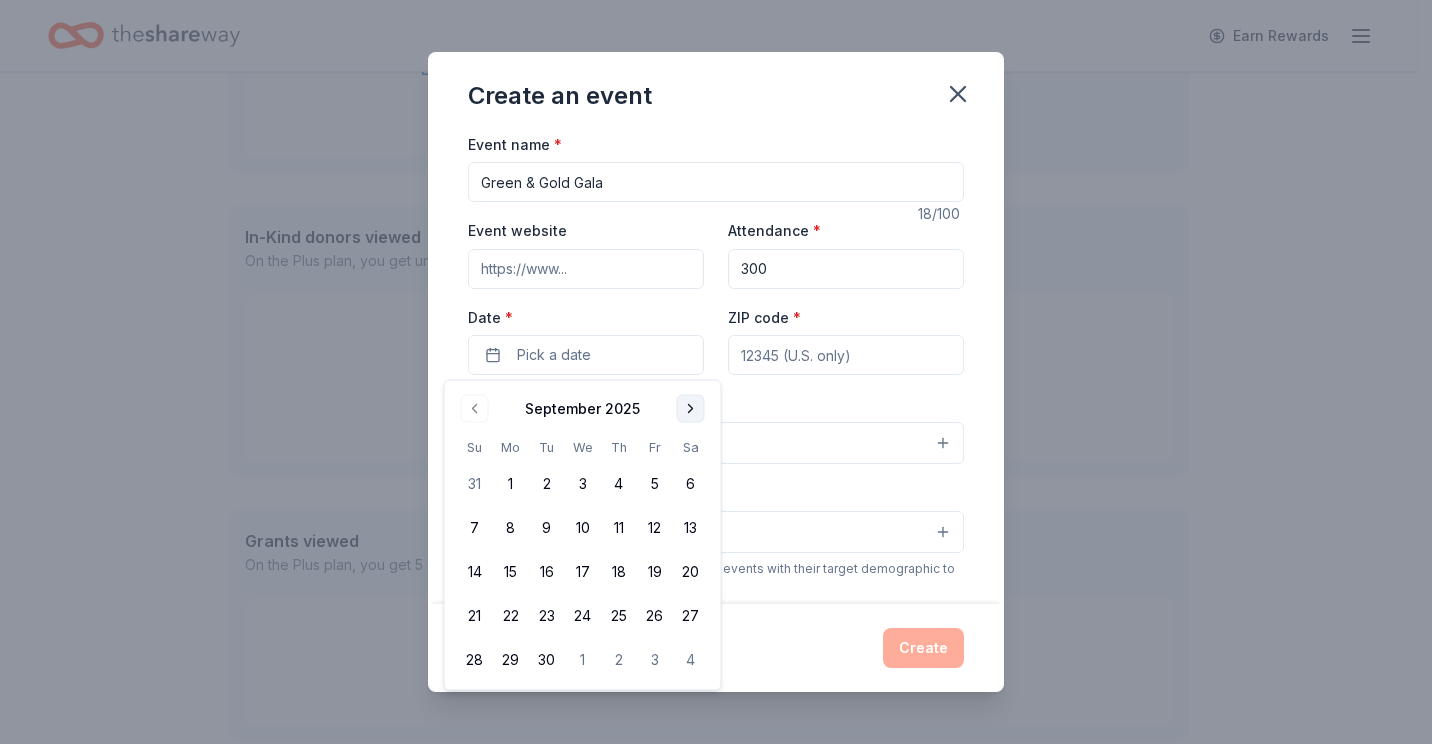 click at bounding box center (691, 409) 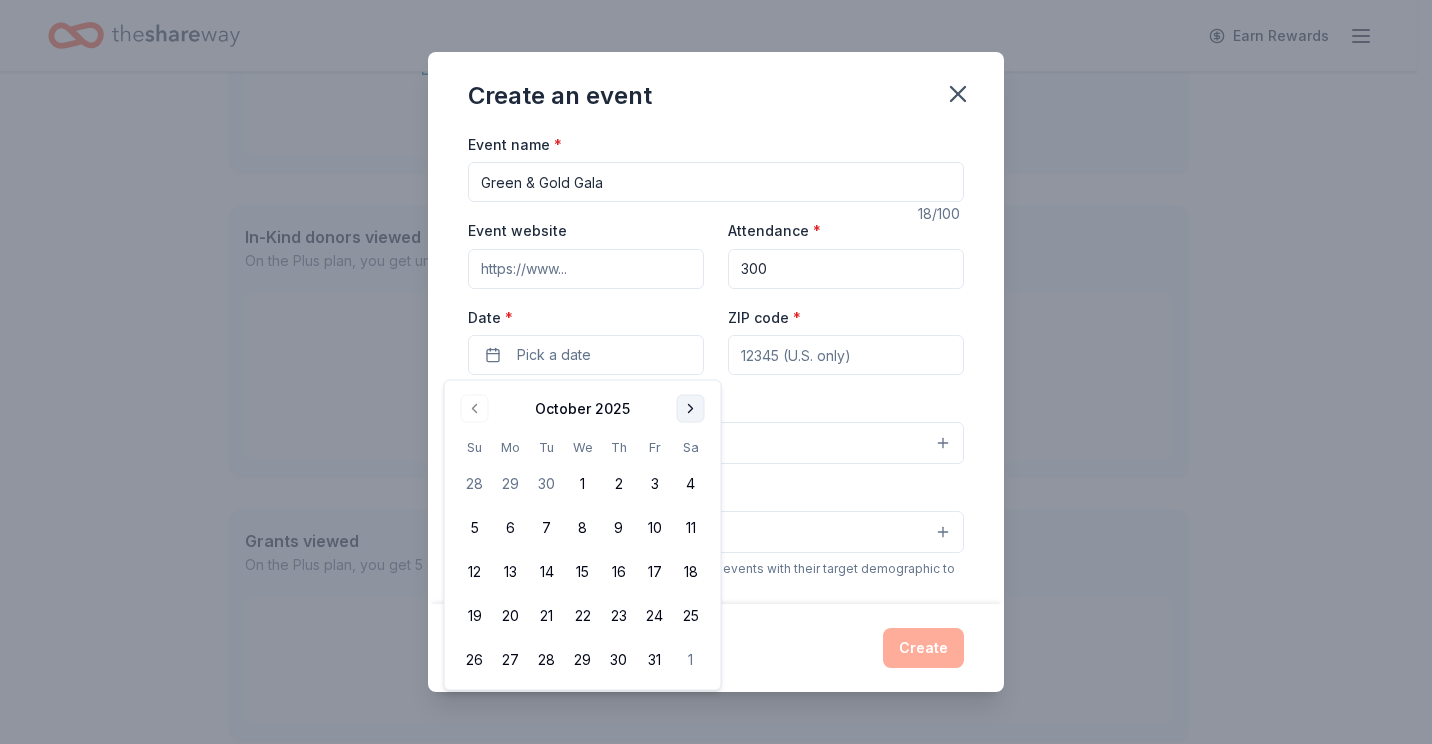 click at bounding box center [691, 409] 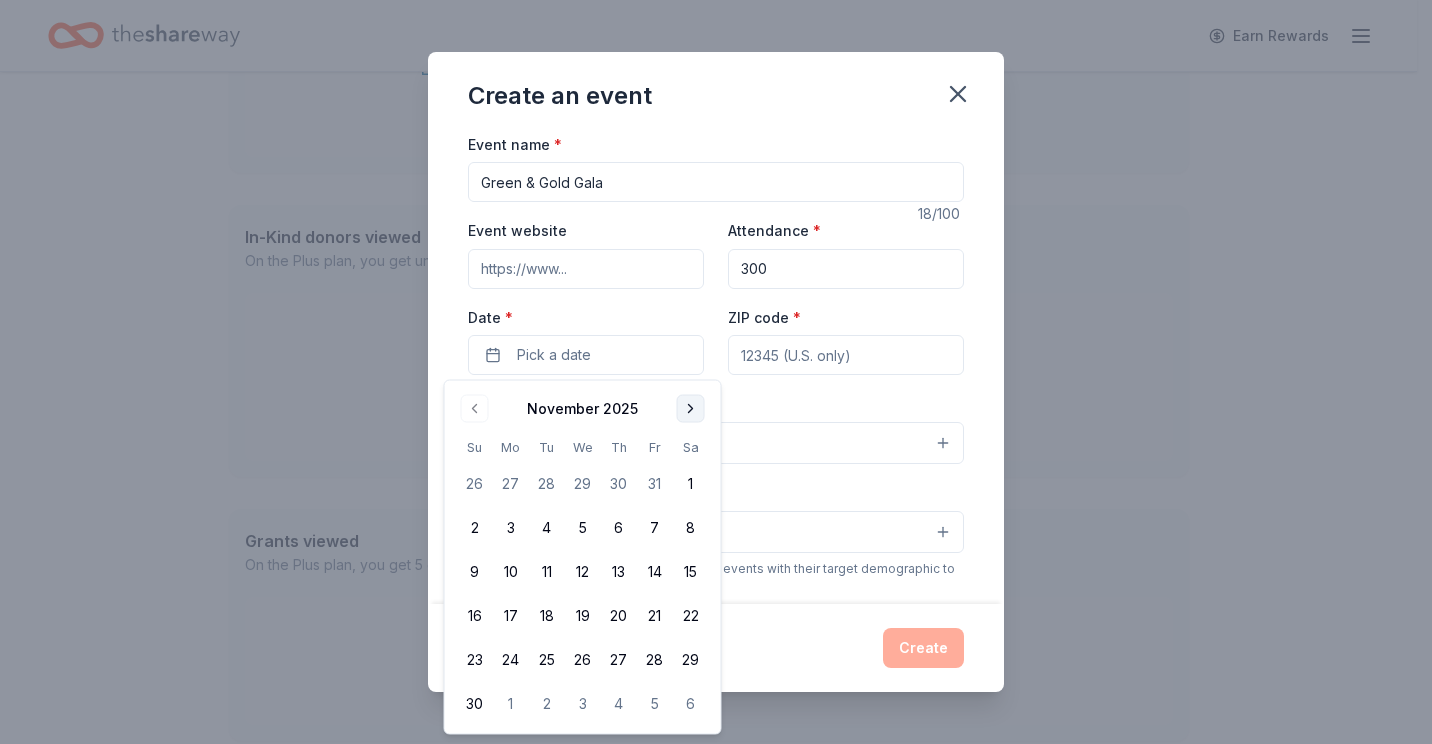 click at bounding box center (691, 409) 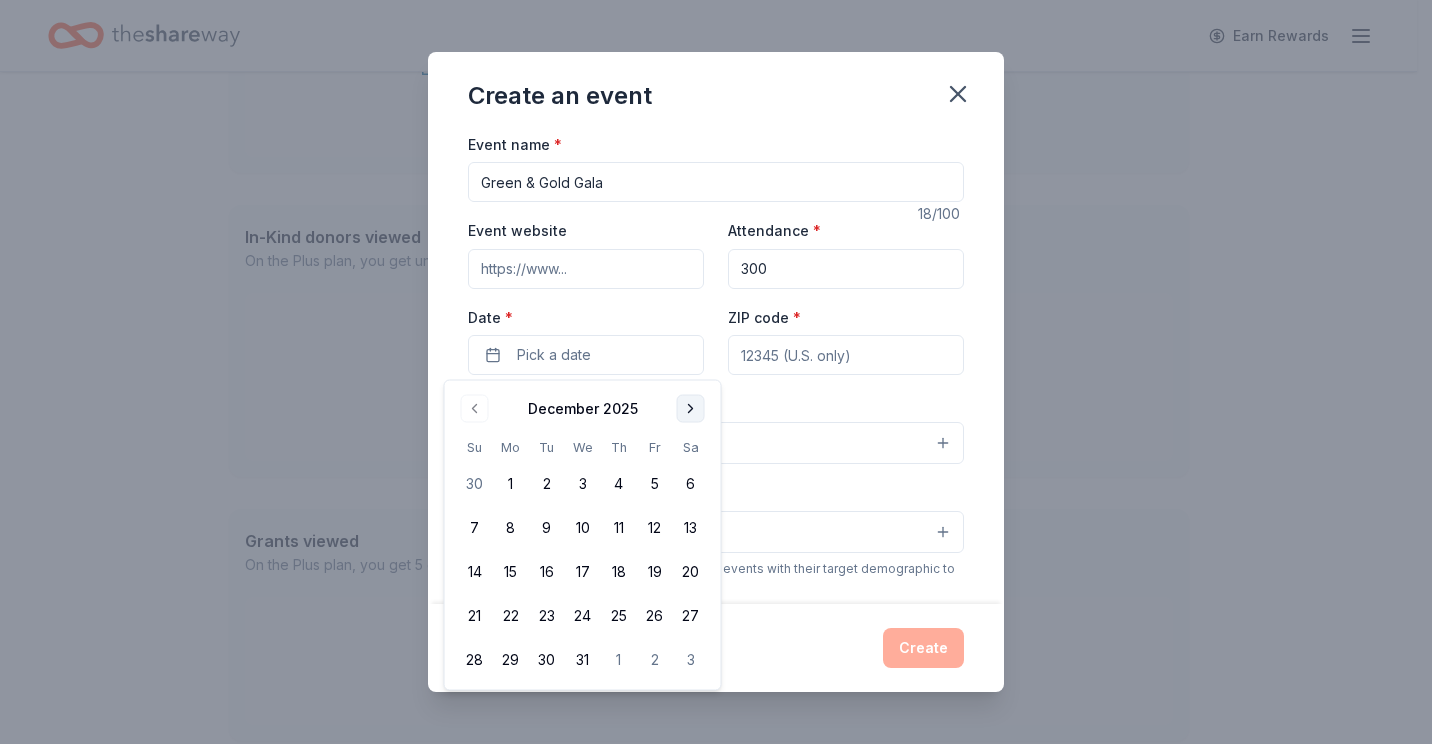 click at bounding box center [691, 409] 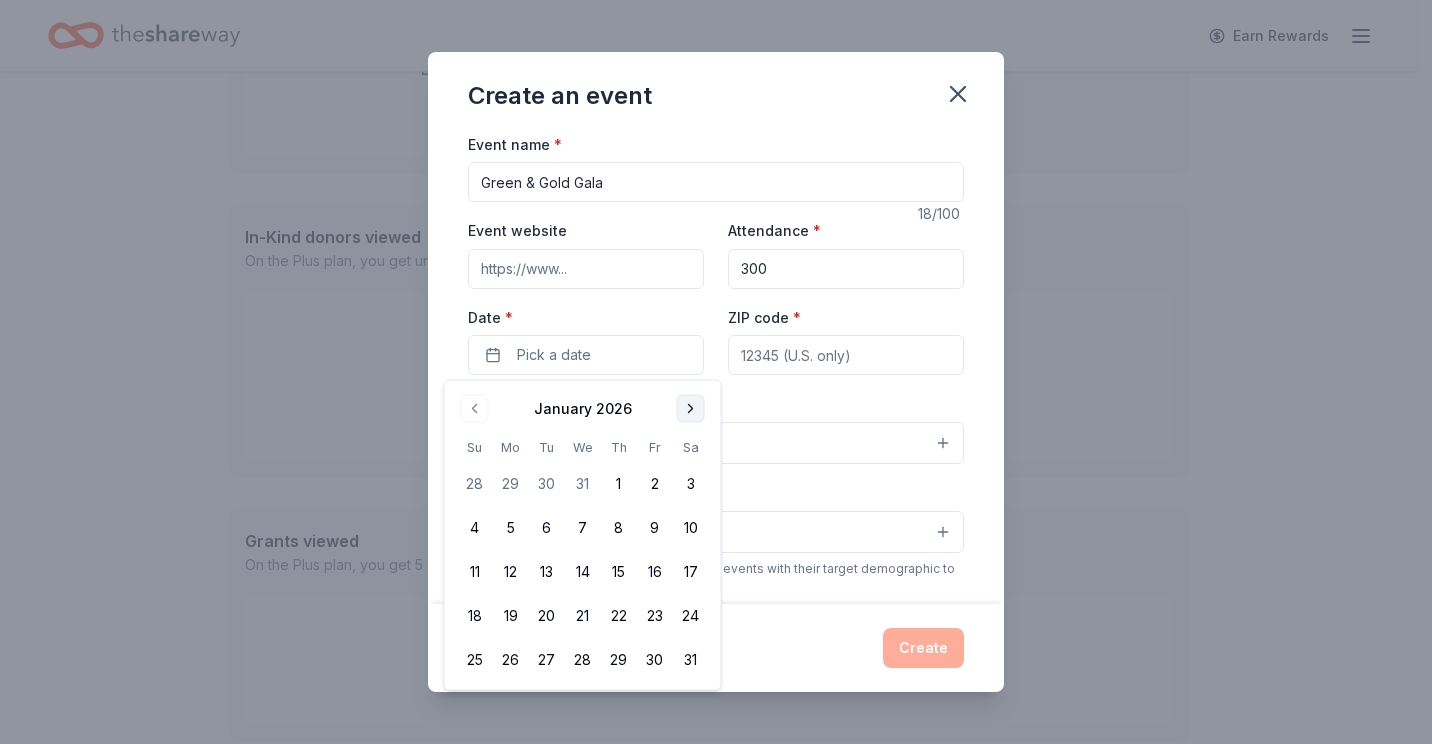 click at bounding box center (691, 409) 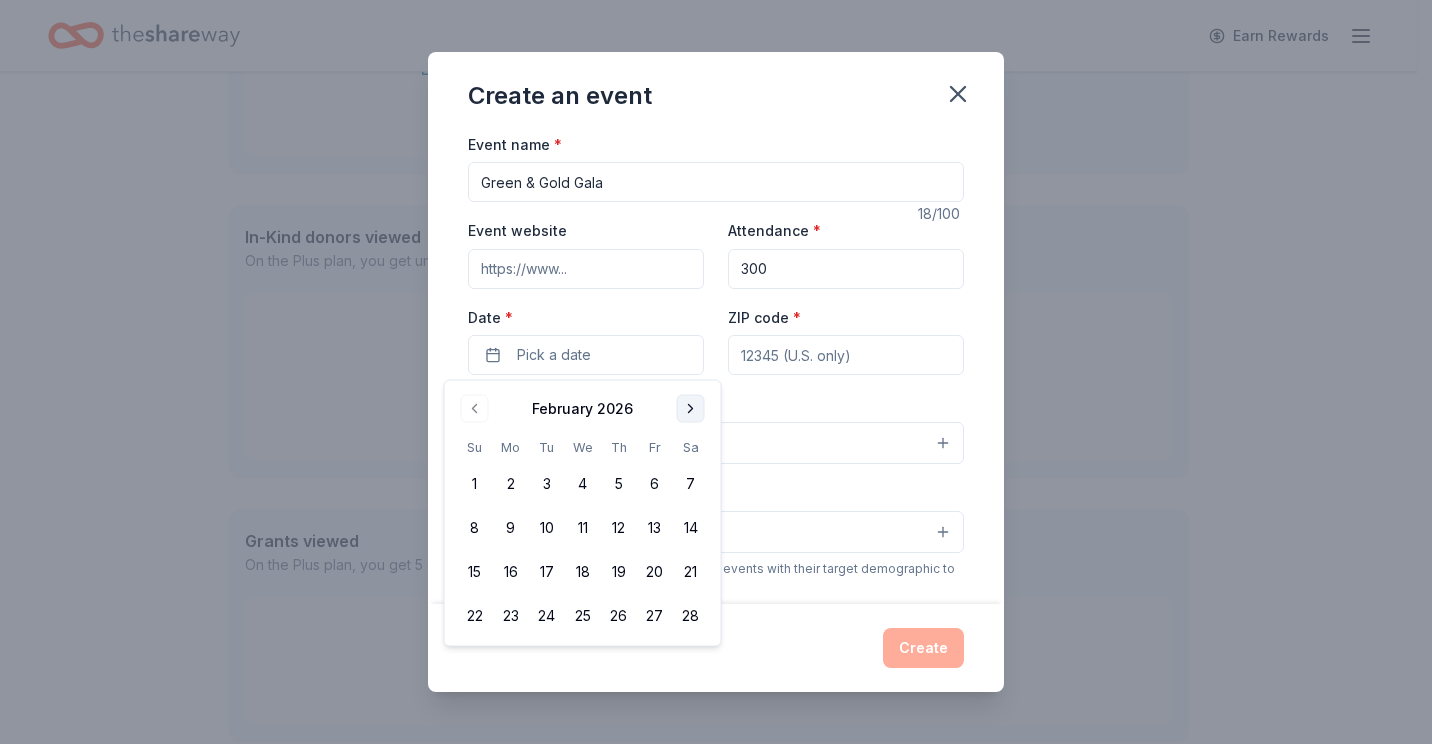 click at bounding box center (691, 409) 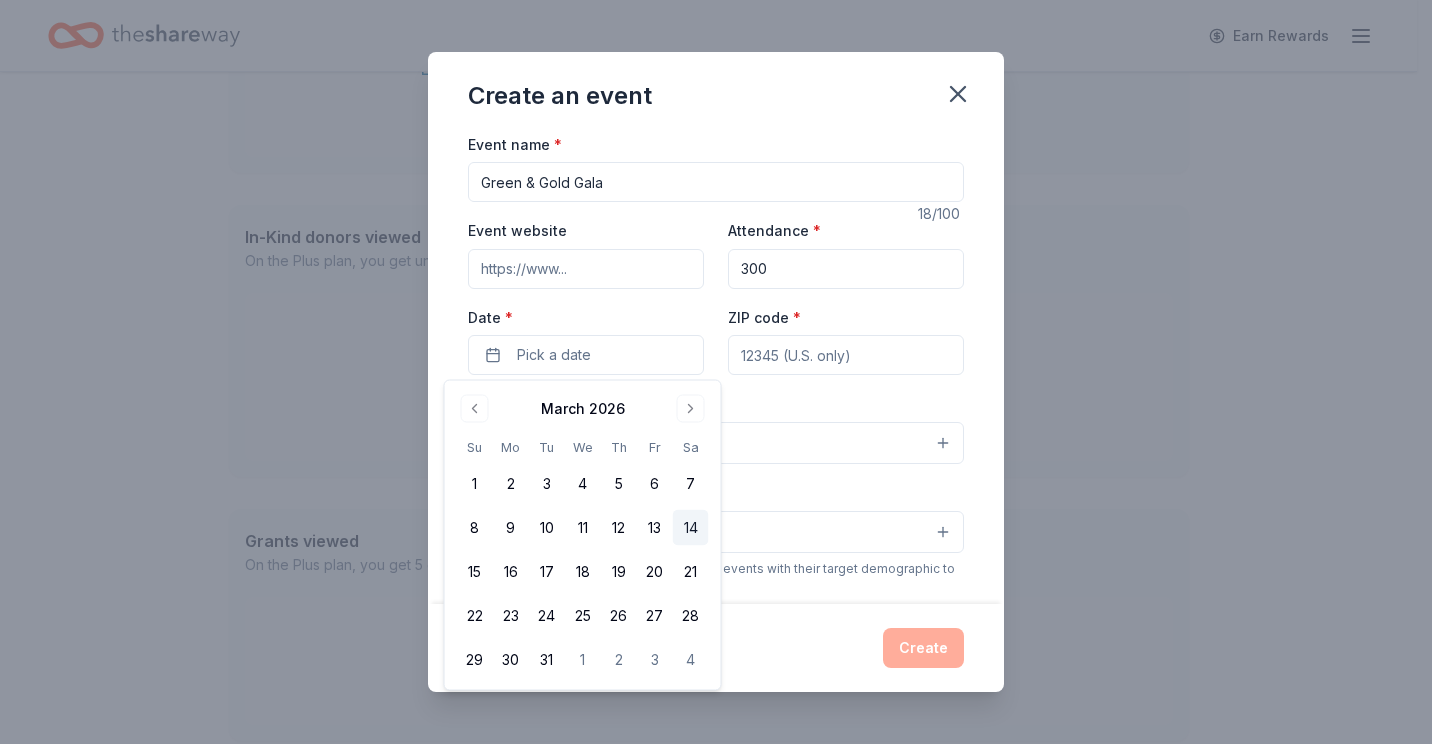 click on "14" at bounding box center (691, 528) 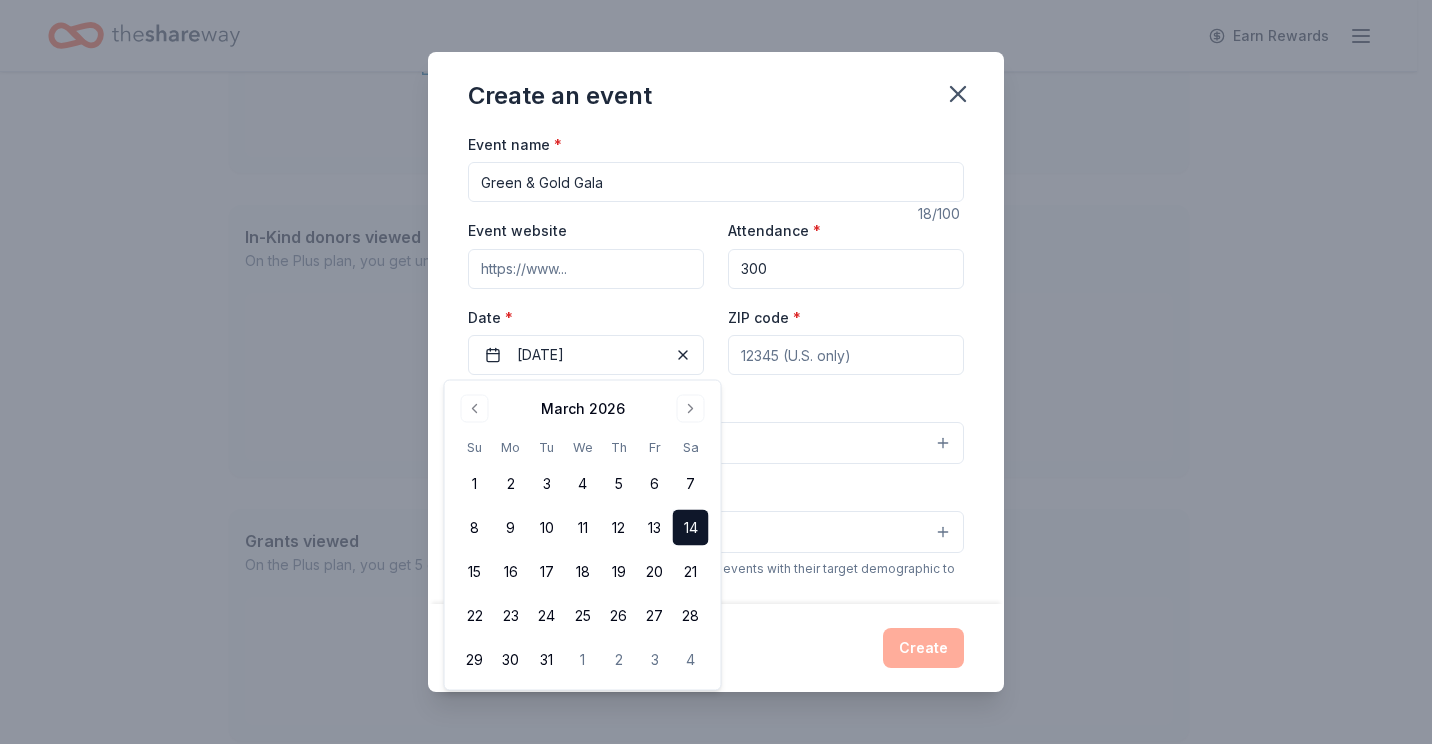 click on "ZIP code *" at bounding box center [846, 355] 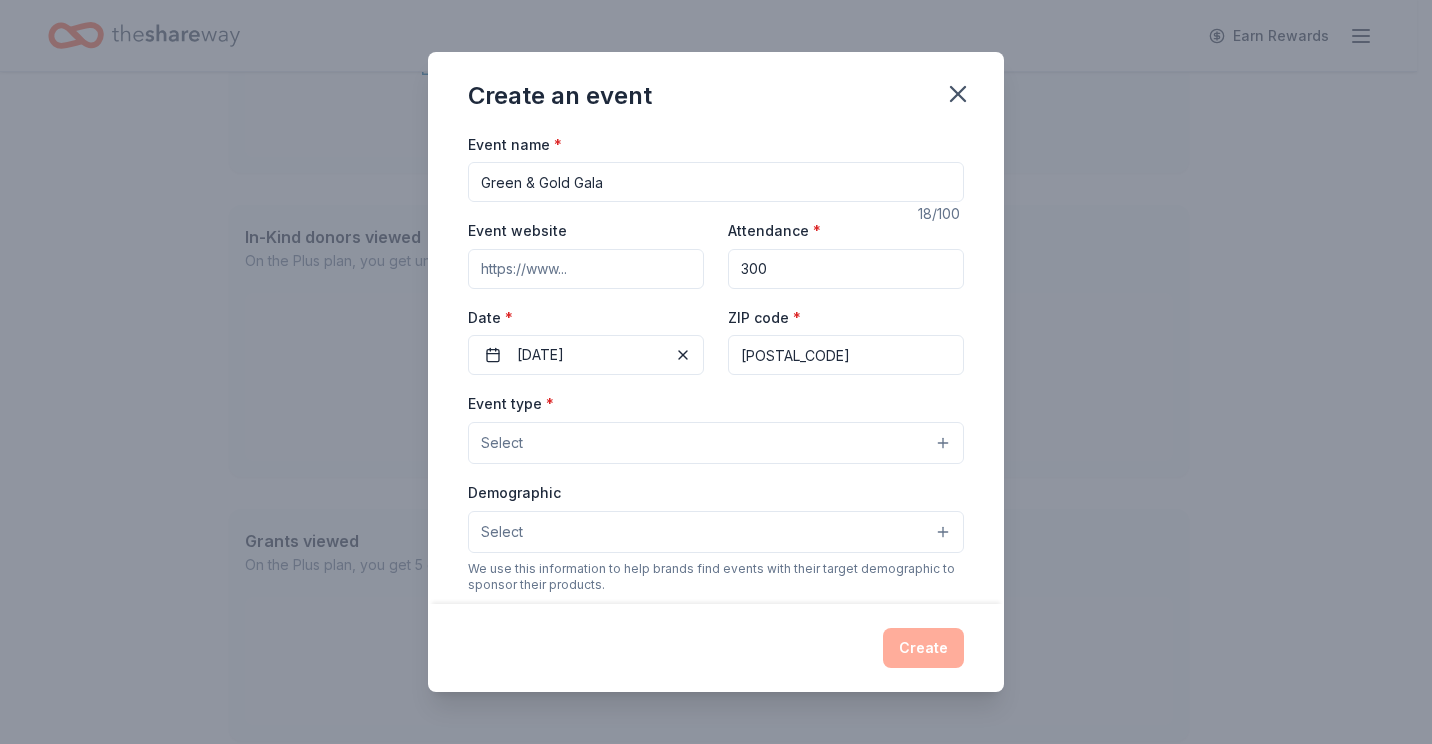 type on "[POSTAL_CODE]" 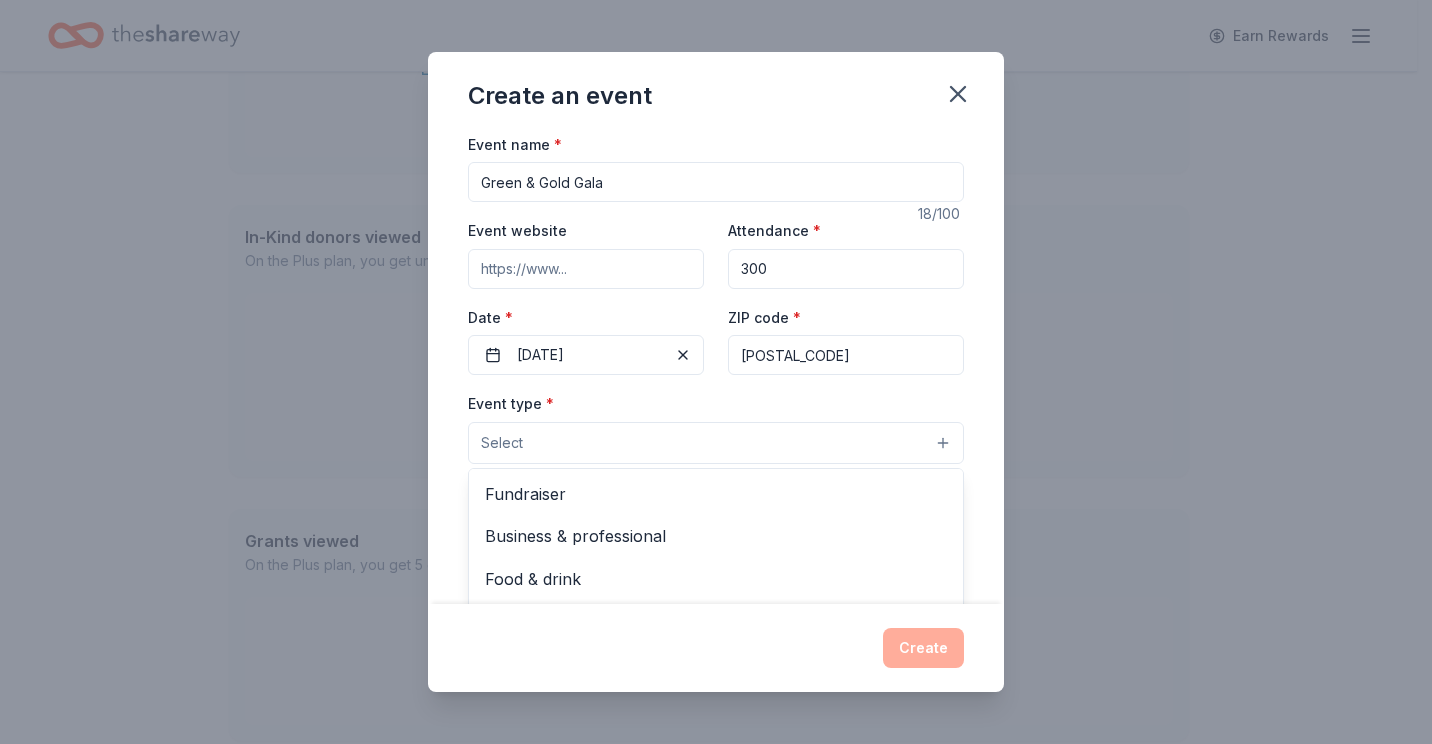 click on "Select" at bounding box center (716, 443) 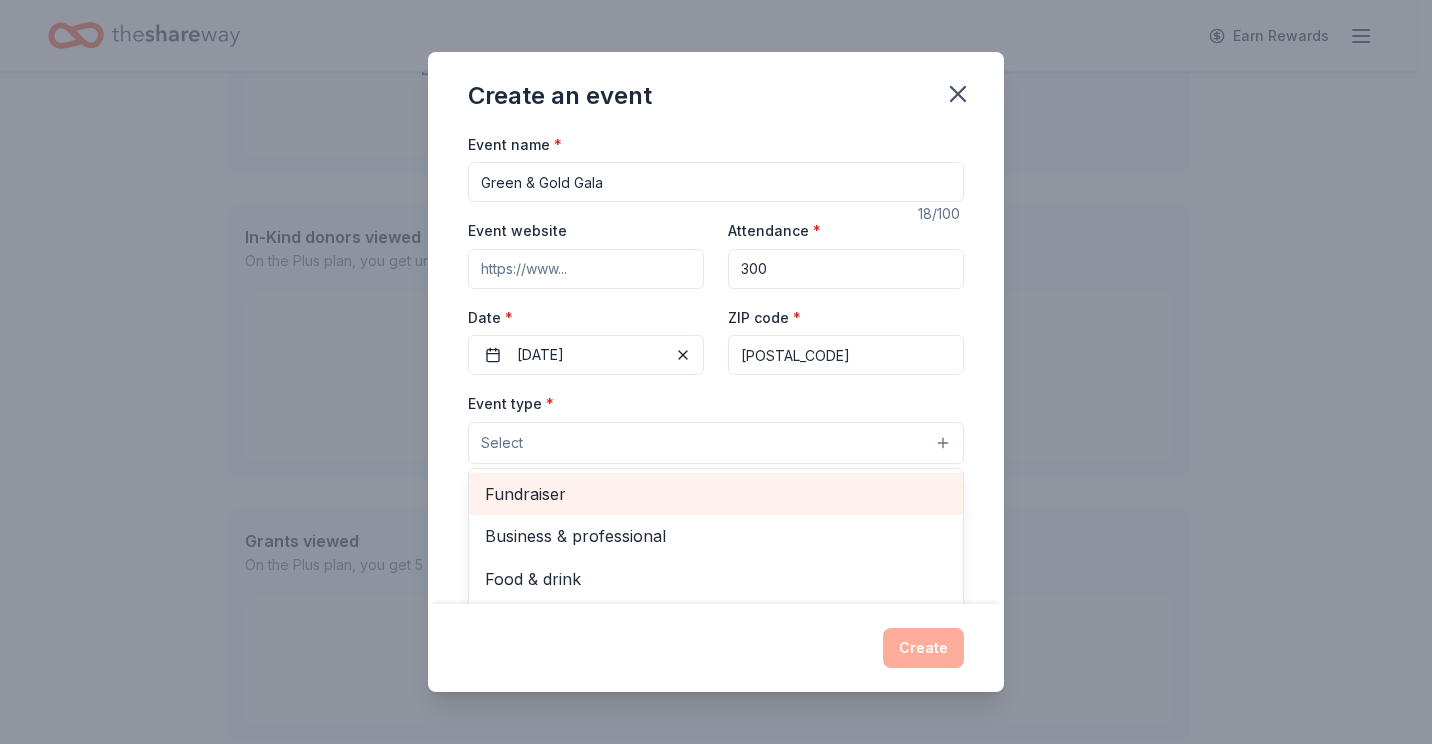 click on "Fundraiser" at bounding box center (716, 494) 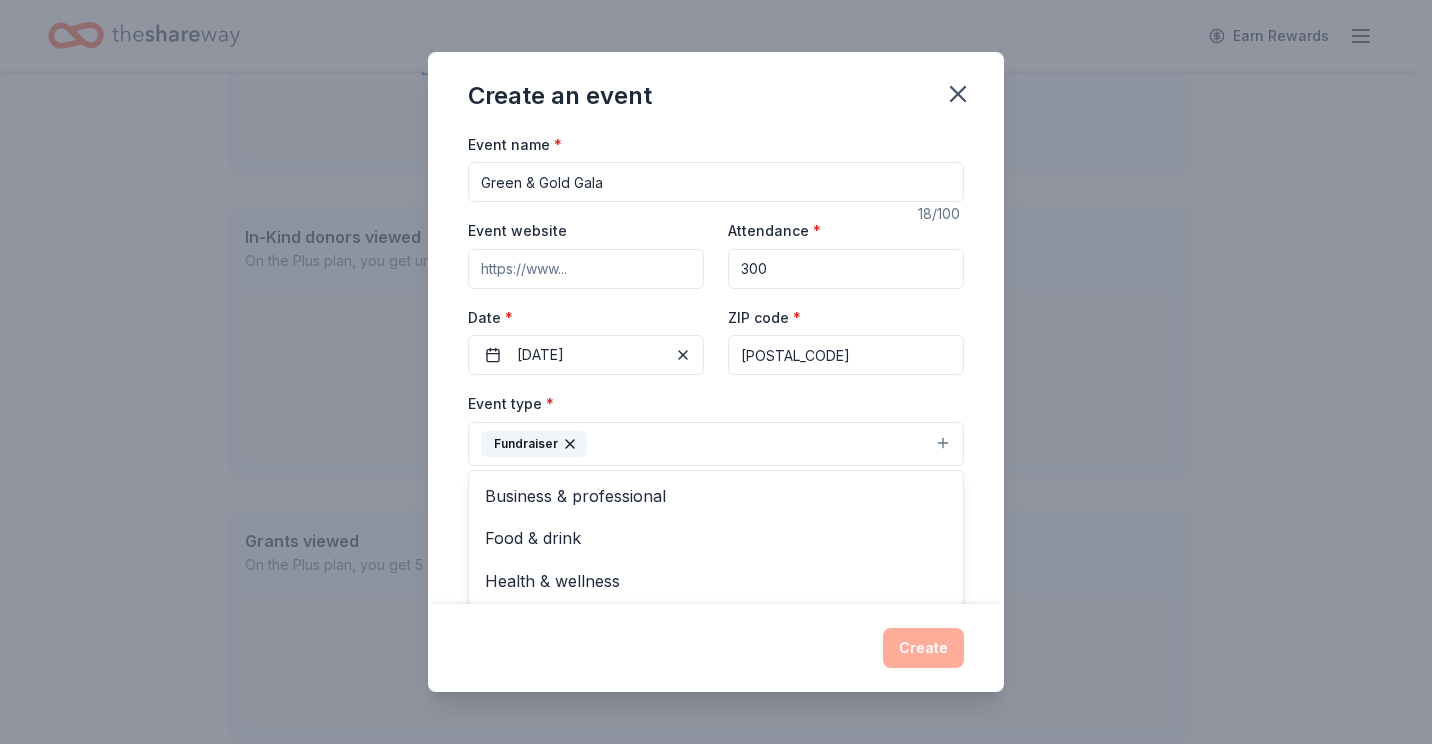 click on "Create an event Event name * [EVENT_NAME] 18 /100 Event website Attendance * 300 Date * [DATE] ZIP code * [POSTAL_CODE] Event type * Fundraiser Business & professional Food & drink Health & wellness Hobbies Music Performing & visual arts Demographic Select We use this information to help brands find events with their target demographic to sponsor their products. Mailing address [NUMBER] [STREET] Apt/unit Description What are you looking for? * Auction & raffle Meals Snacks Desserts Alcohol Beverages Send me reminders Email me reminders of donor application deadlines Recurring event Create" at bounding box center (716, 372) 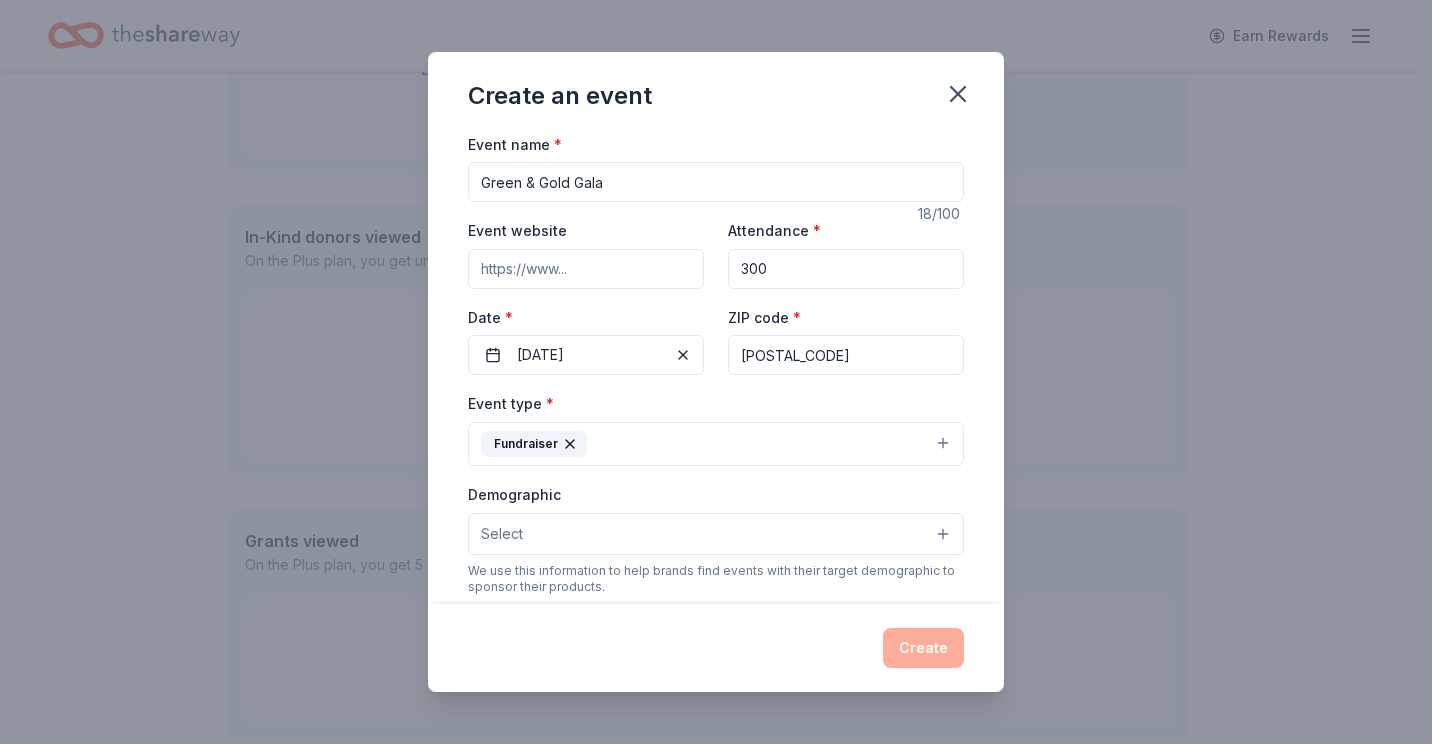 click on "Select" at bounding box center (716, 534) 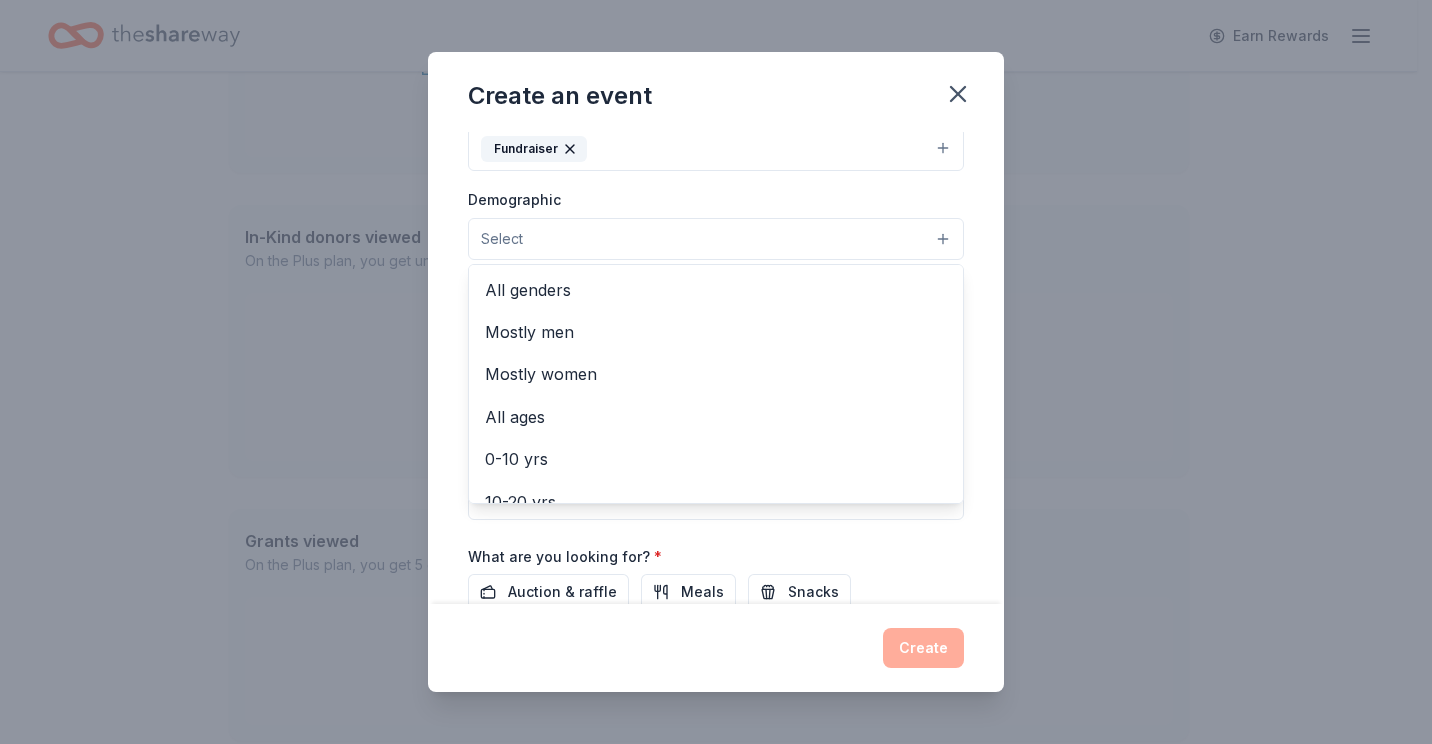 scroll, scrollTop: 300, scrollLeft: 0, axis: vertical 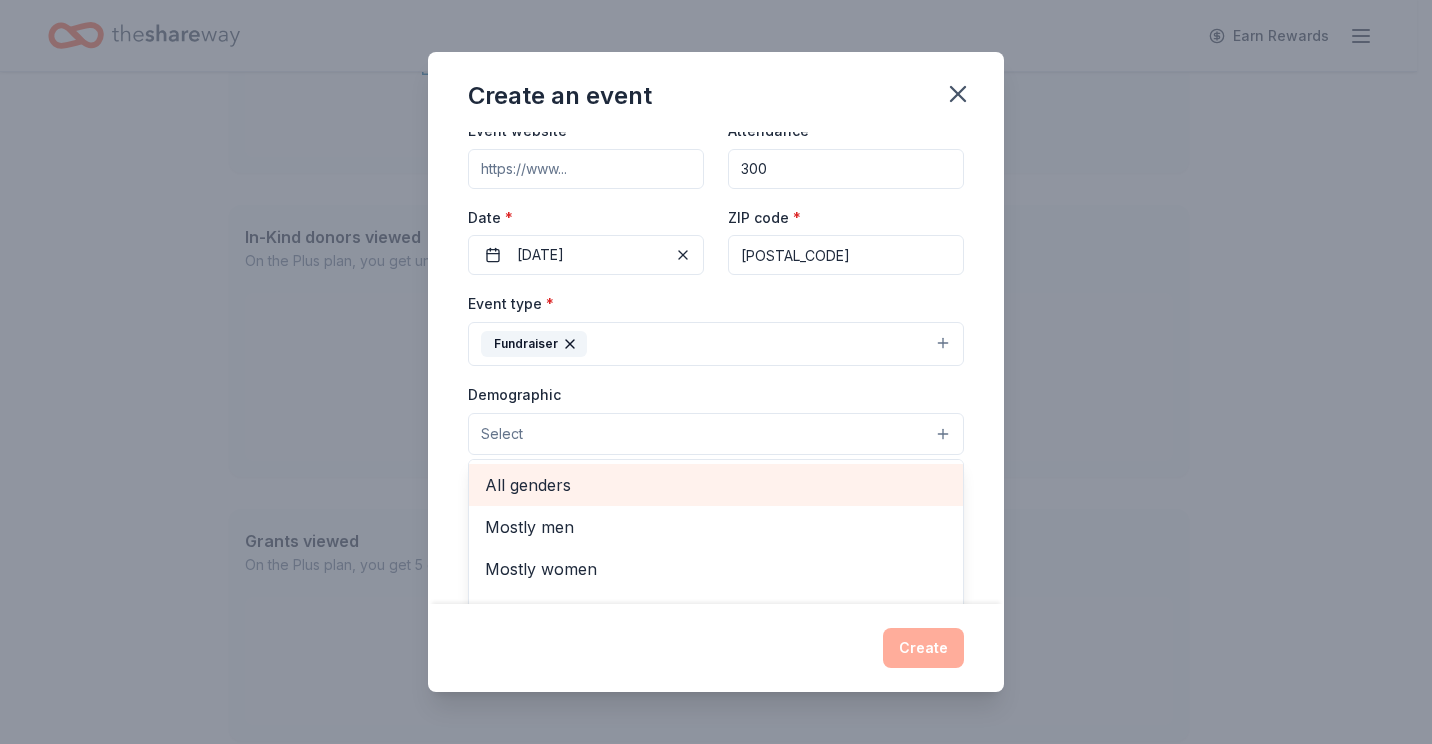 click on "All genders" at bounding box center (716, 485) 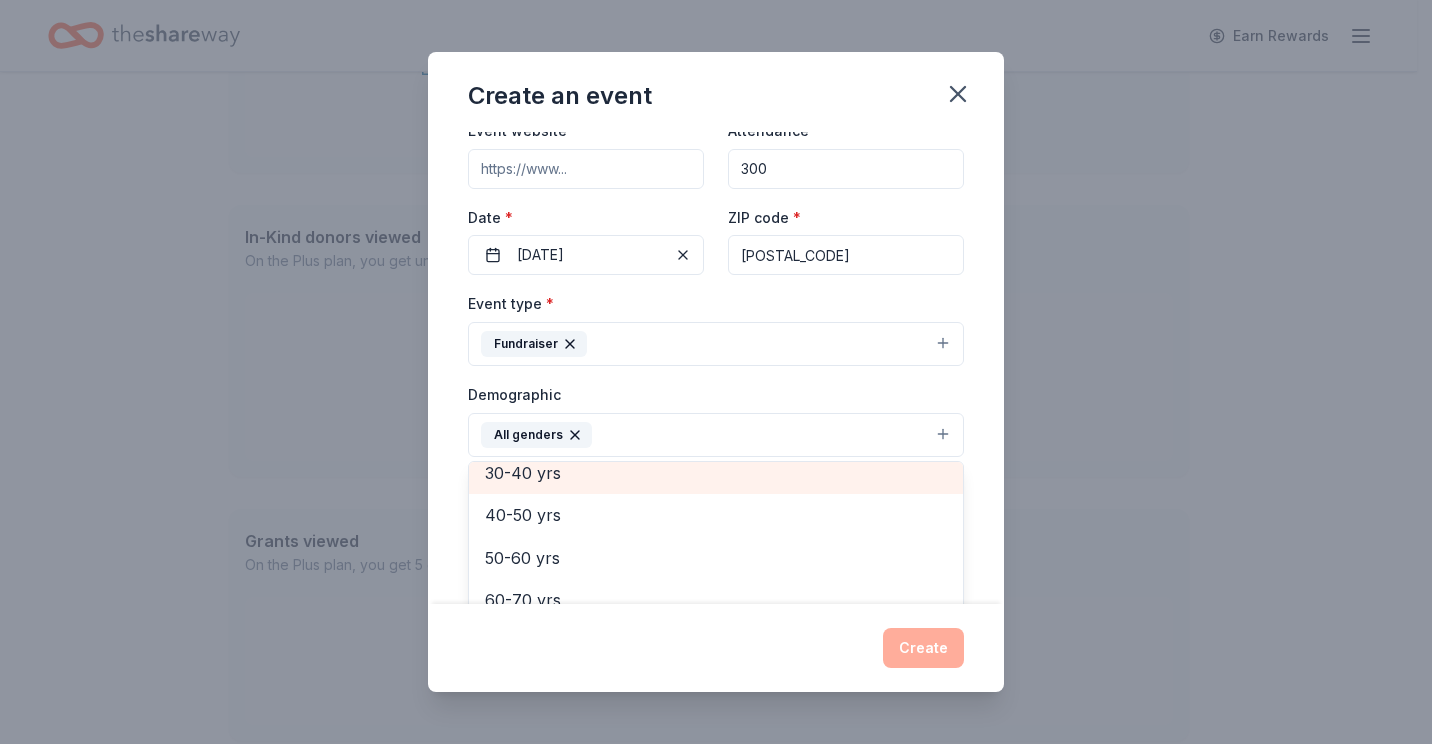 scroll, scrollTop: 279, scrollLeft: 0, axis: vertical 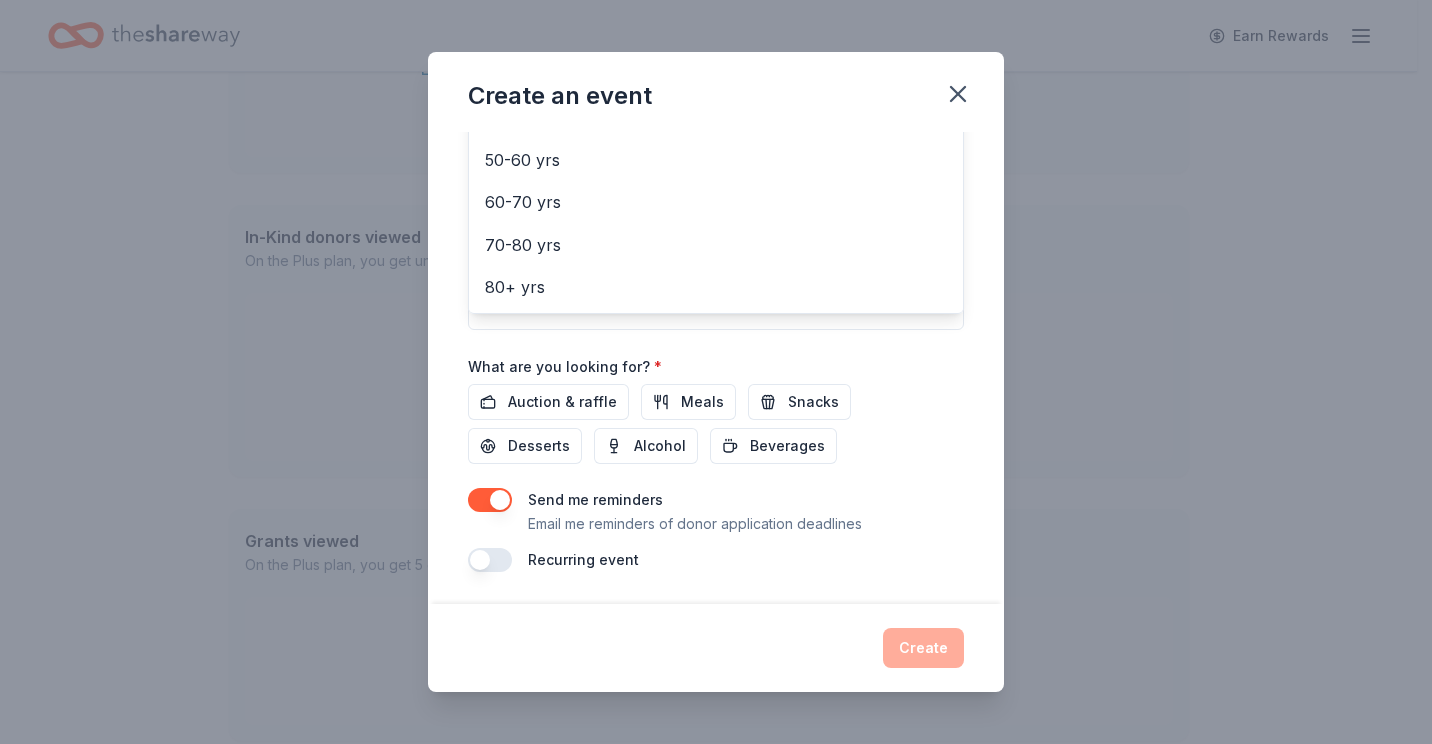 click on "Event name * [EVENT_NAME] 18 /100 Event website Attendance * 300 Date * [DATE] ZIP code * [POSTAL_CODE] Event type * Fundraiser Demographic All genders Mostly men Mostly women All ages 0-10 yrs 10-20 yrs 20-30 yrs 30-40 yrs 40-50 yrs 50-60 yrs 60-70 yrs 70-80 yrs 80+ yrs We use this information to help brands find events with their target demographic to sponsor their products. Mailing address [NUMBER] [STREET] Apt/unit Description What are you looking for? * Auction & raffle Meals Snacks Desserts Alcohol Beverages Send me reminders Email me reminders of donor application deadlines Recurring event" at bounding box center (716, 109) 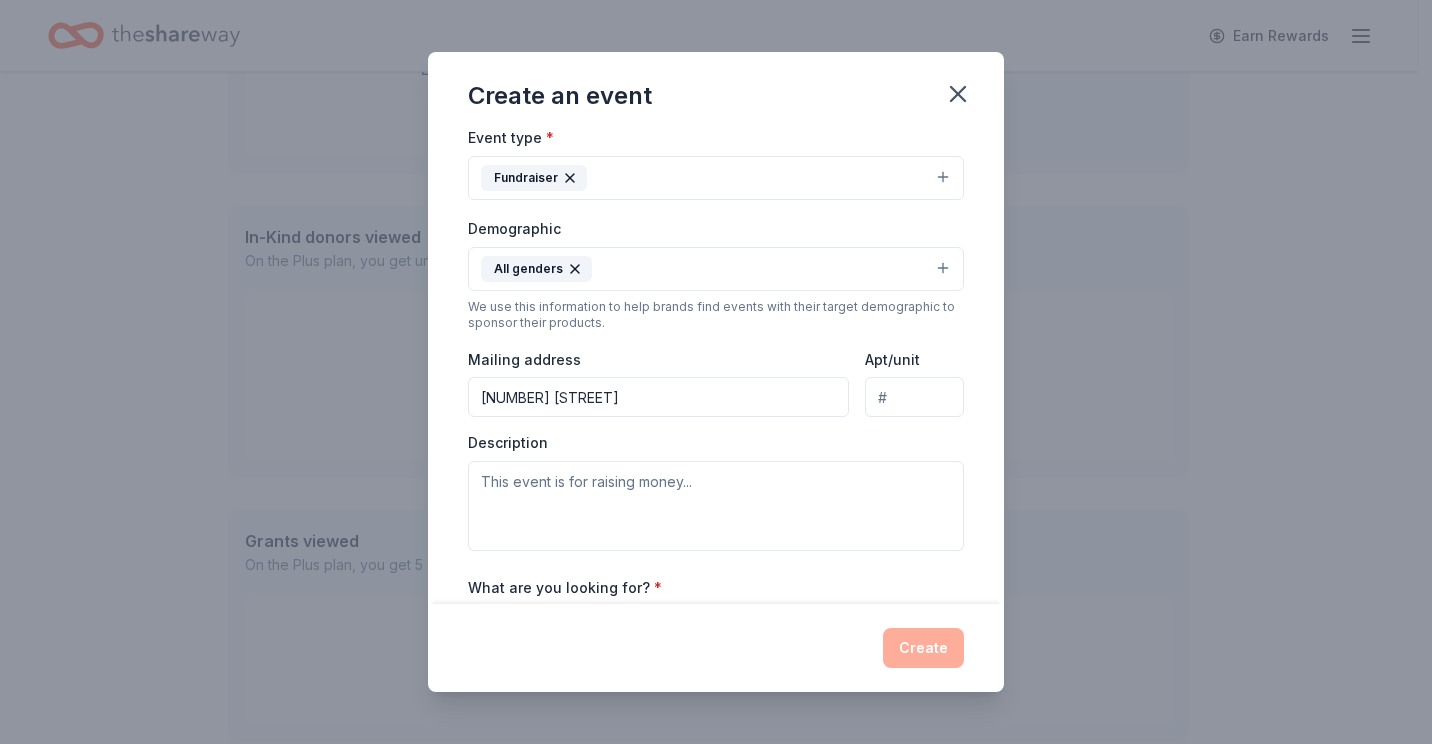 scroll, scrollTop: 366, scrollLeft: 0, axis: vertical 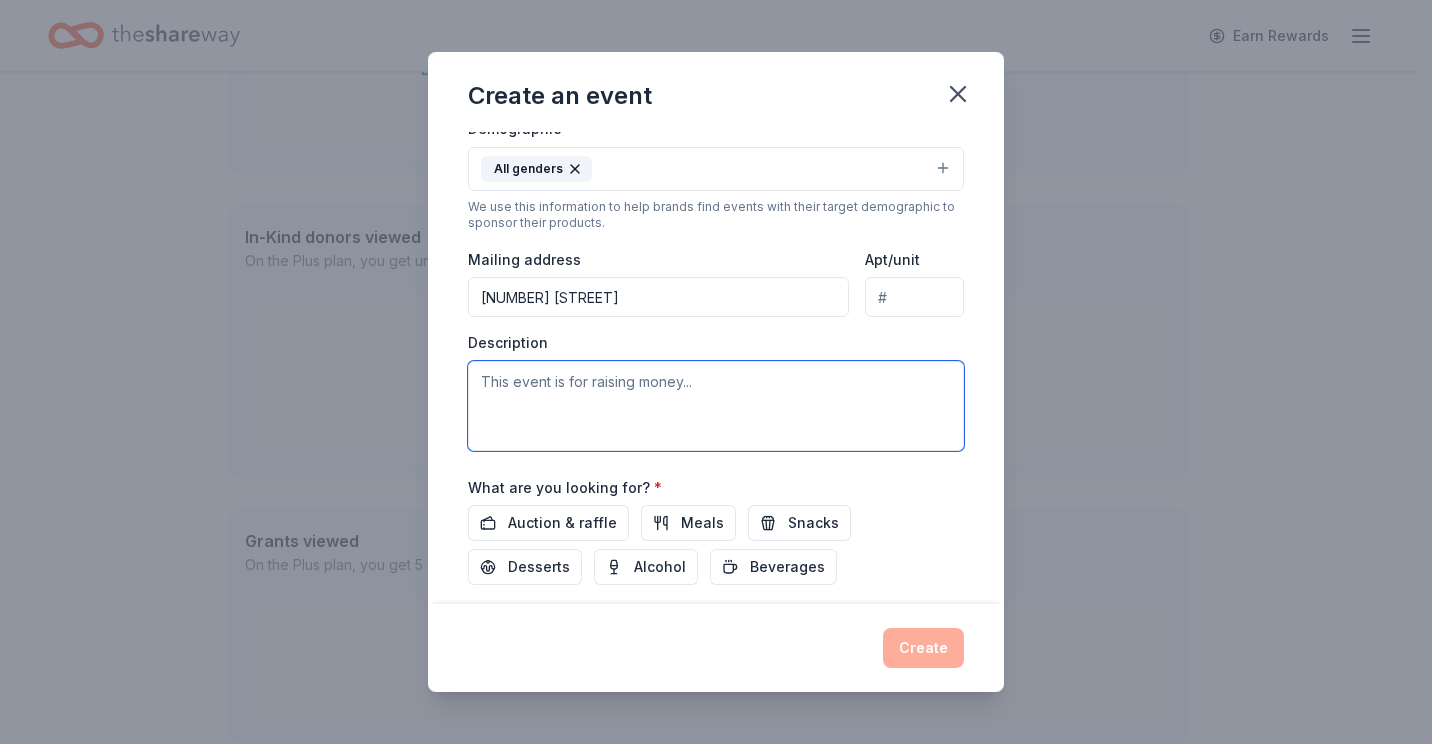 click at bounding box center [716, 406] 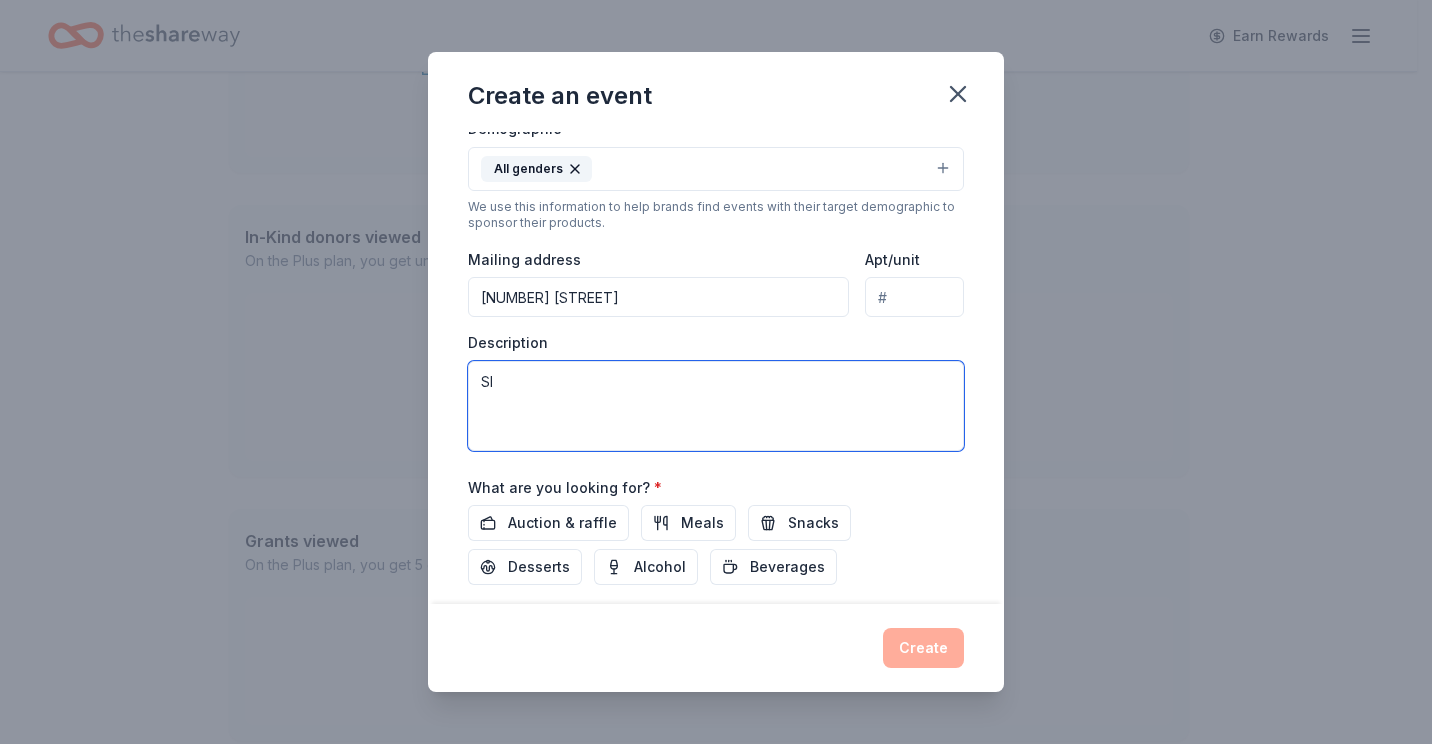 type on "S" 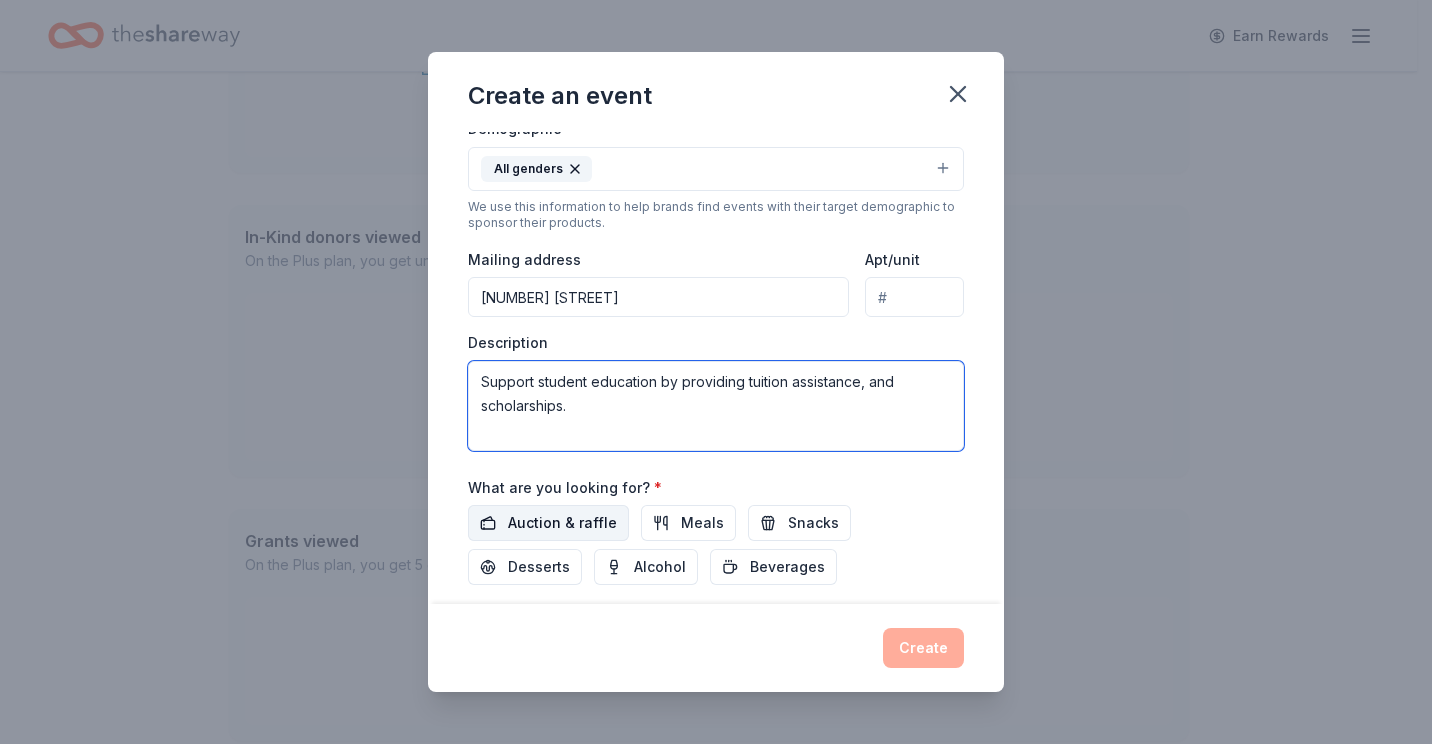 type on "Support student education by providing tuition assistance, and scholarships." 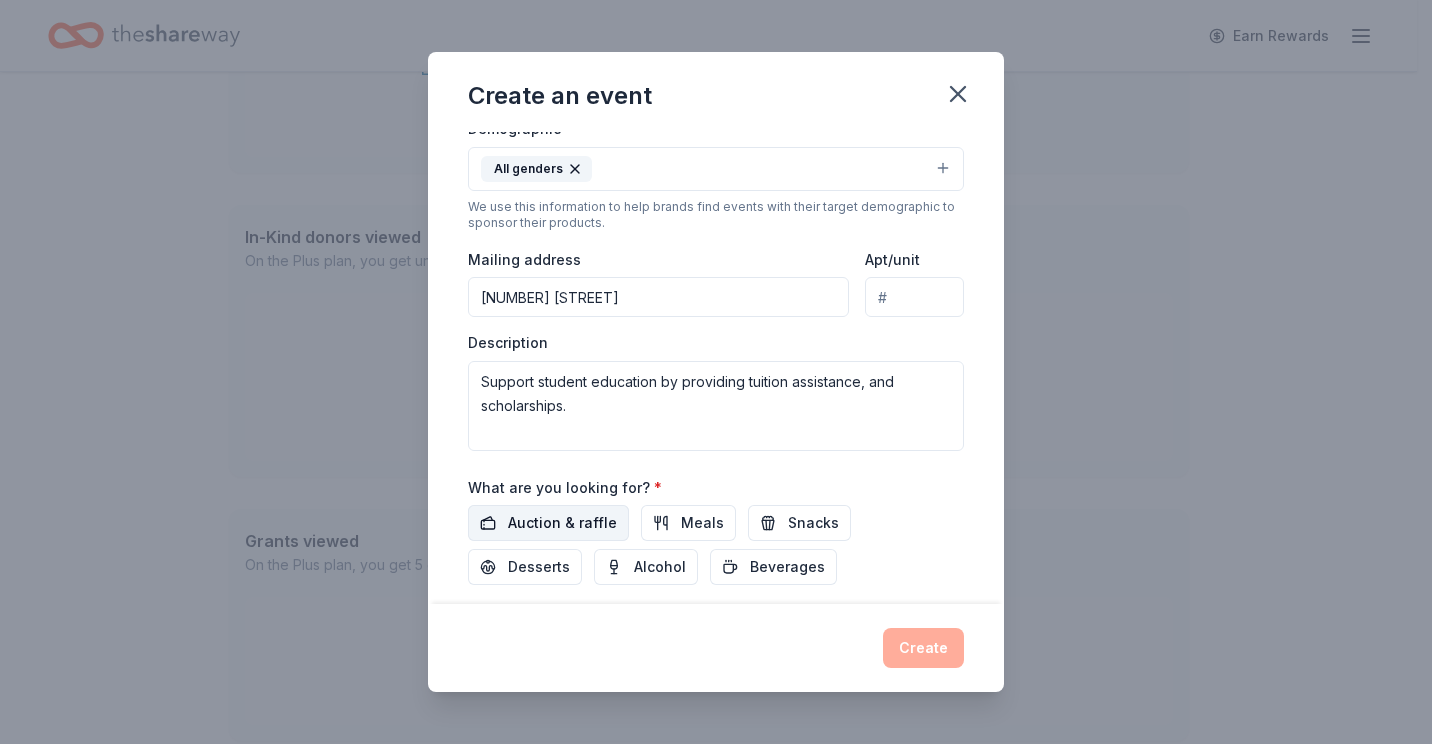 click on "Auction & raffle" at bounding box center [562, 523] 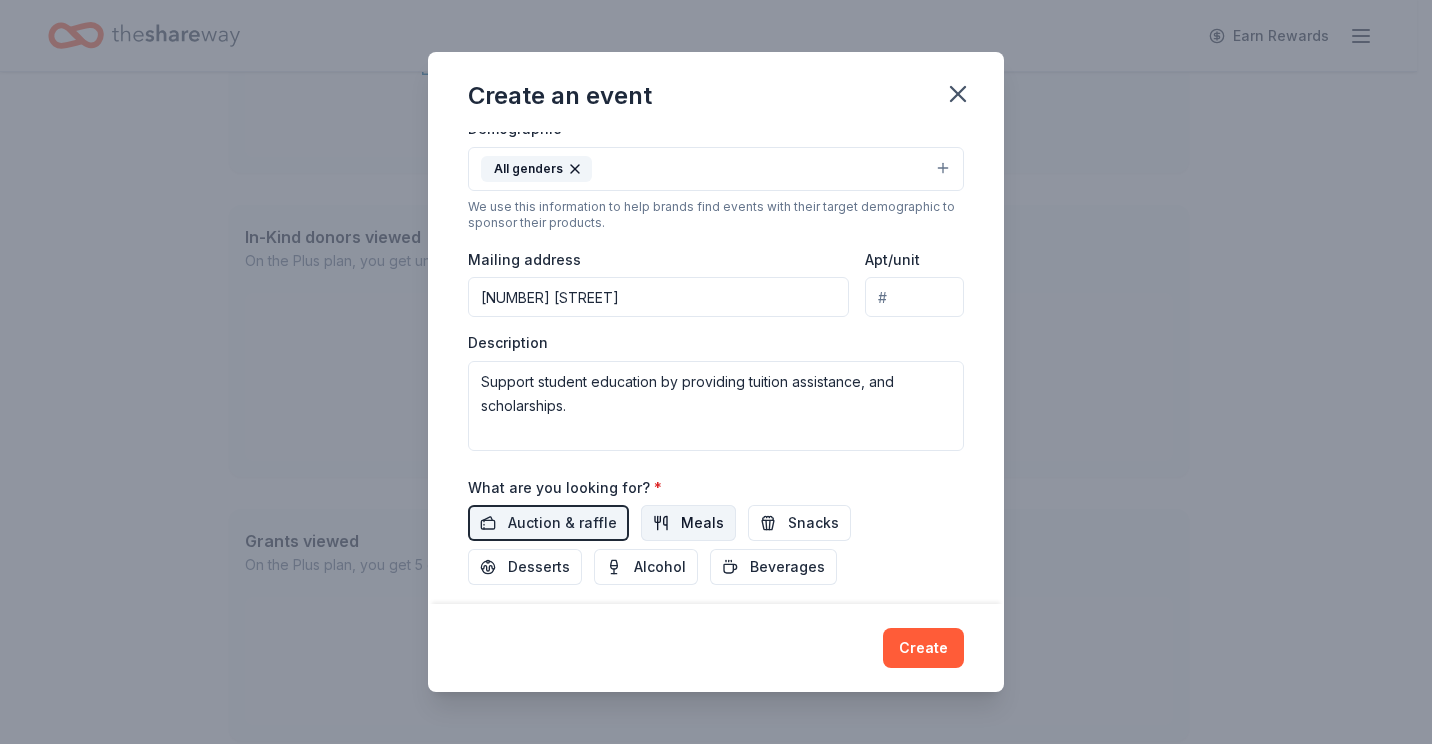 click on "Meals" at bounding box center [688, 523] 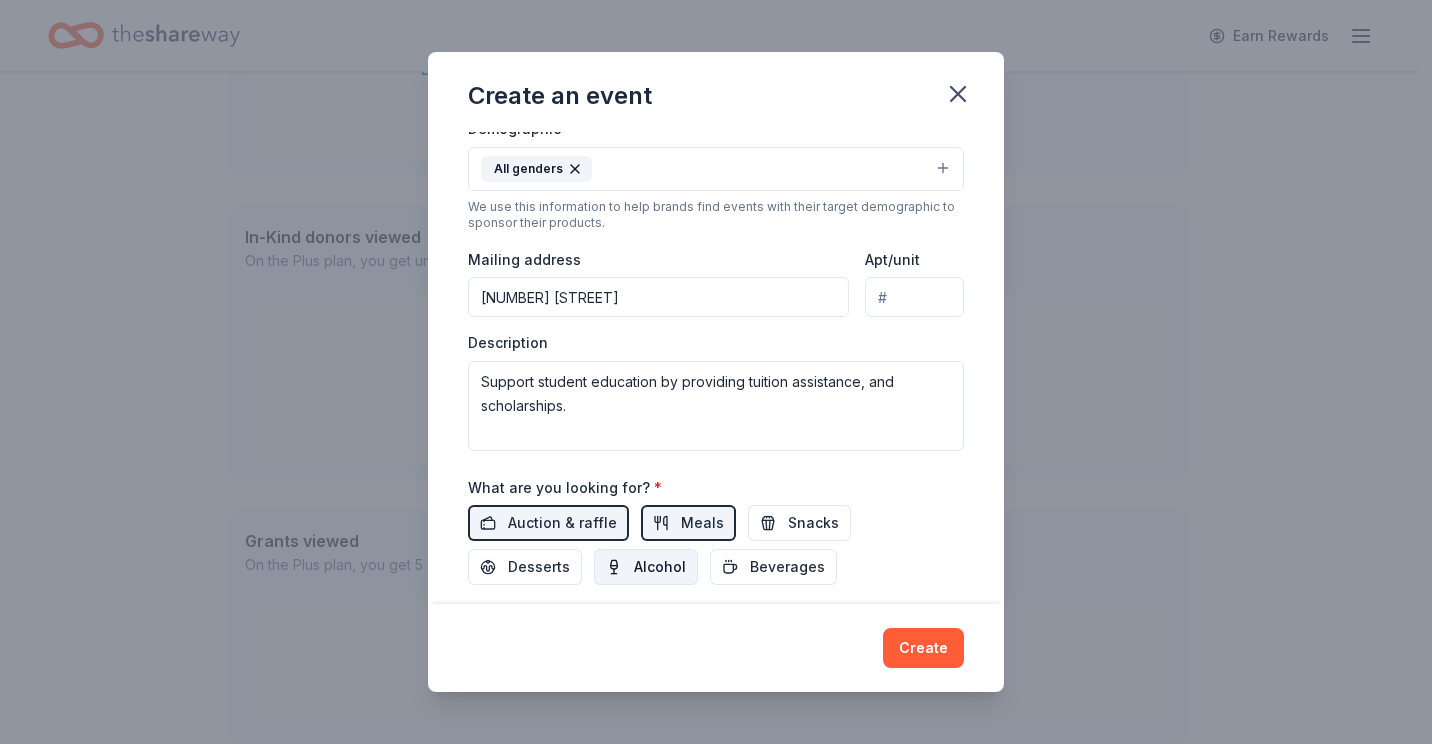 click on "Alcohol" at bounding box center [660, 567] 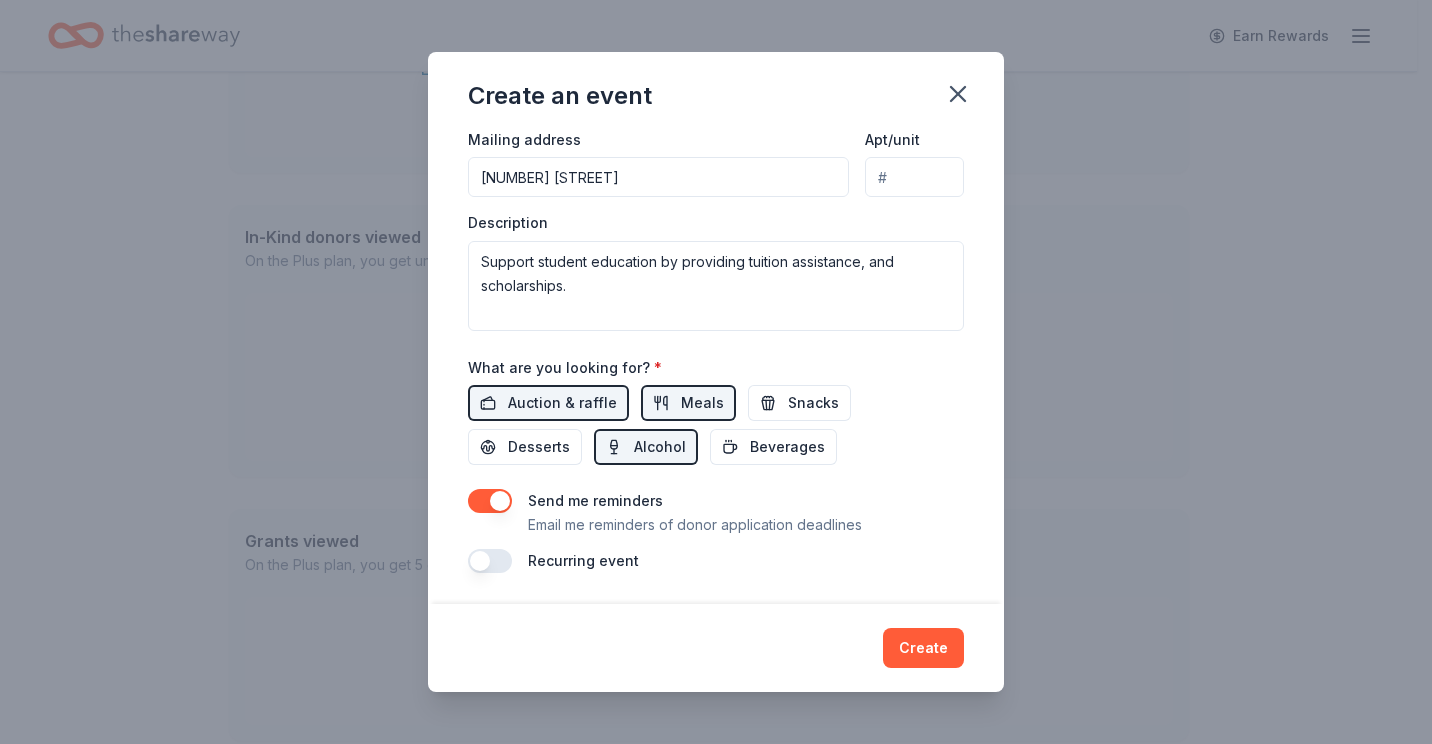 scroll, scrollTop: 487, scrollLeft: 0, axis: vertical 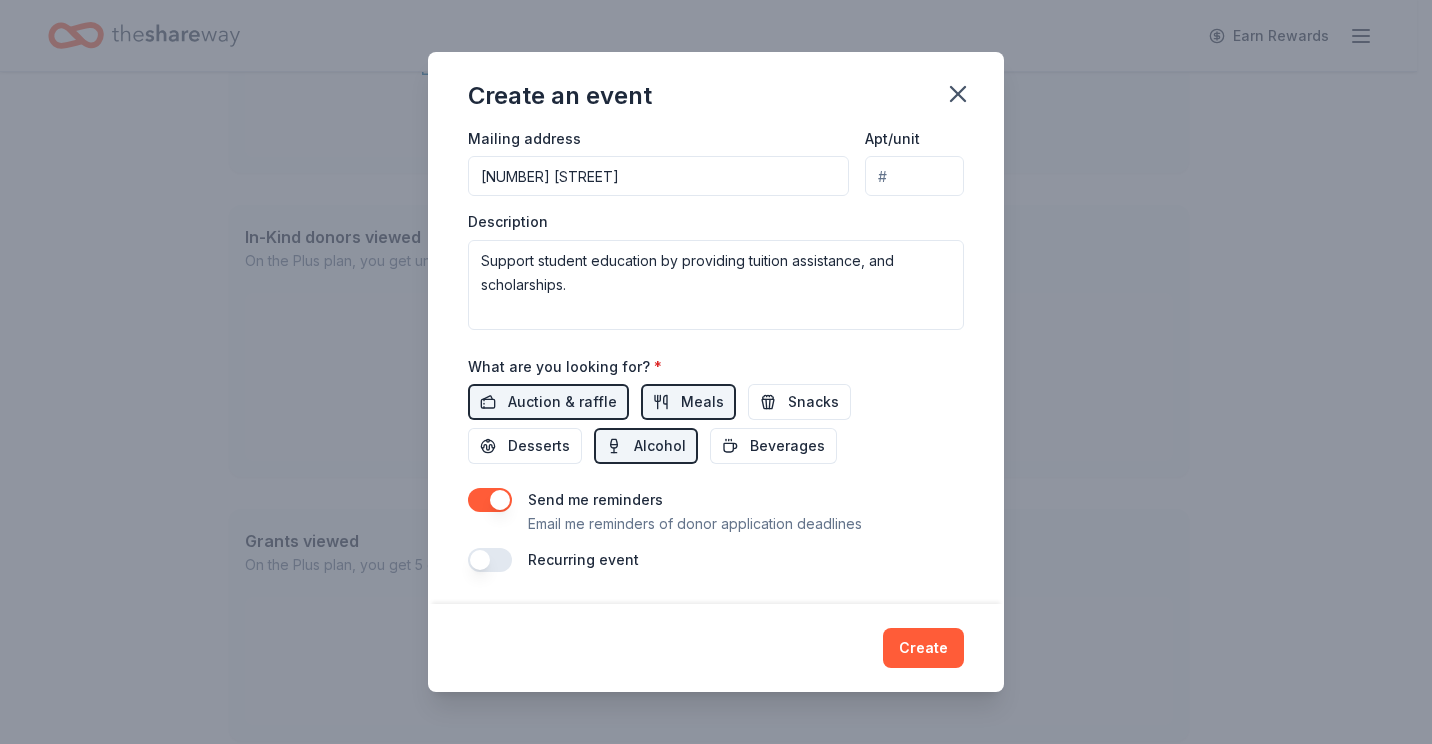 click at bounding box center [490, 560] 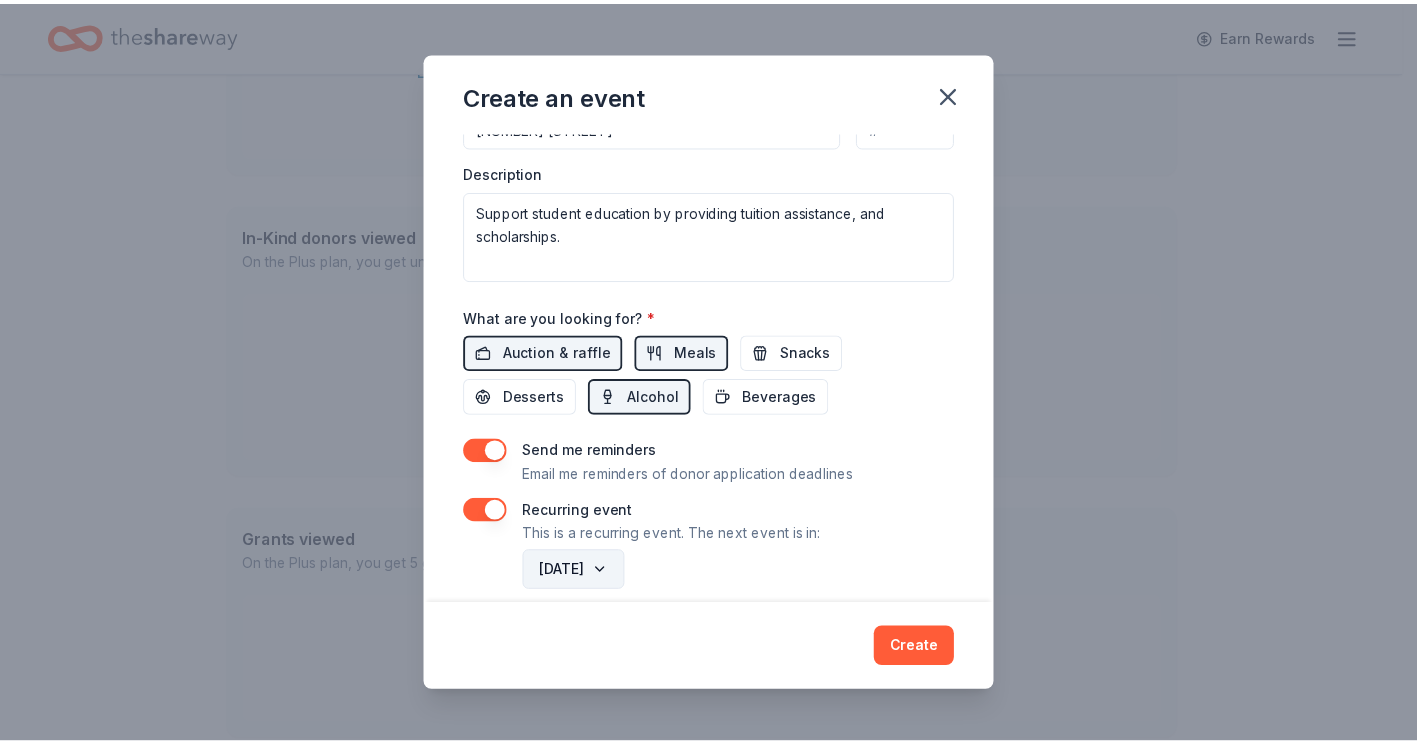 scroll, scrollTop: 559, scrollLeft: 0, axis: vertical 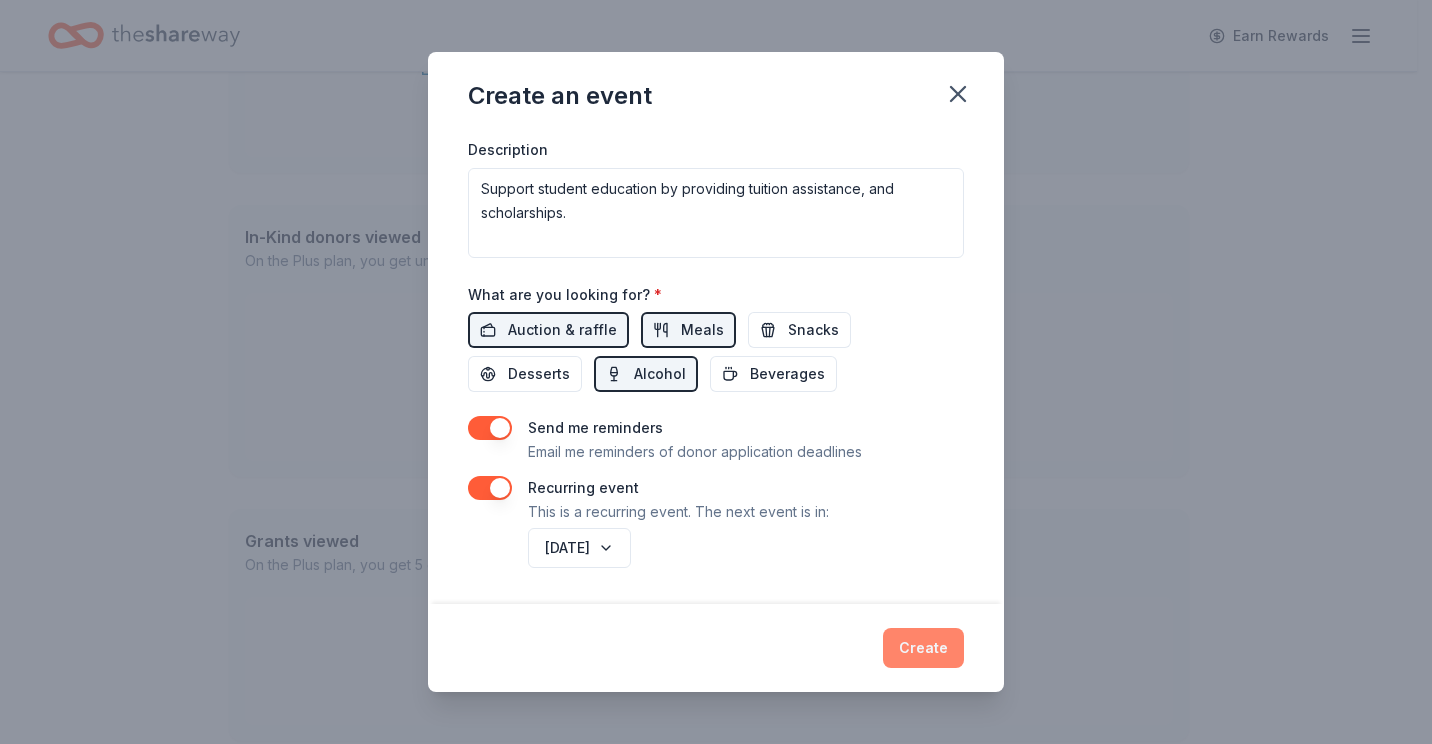 click on "Create" at bounding box center (923, 648) 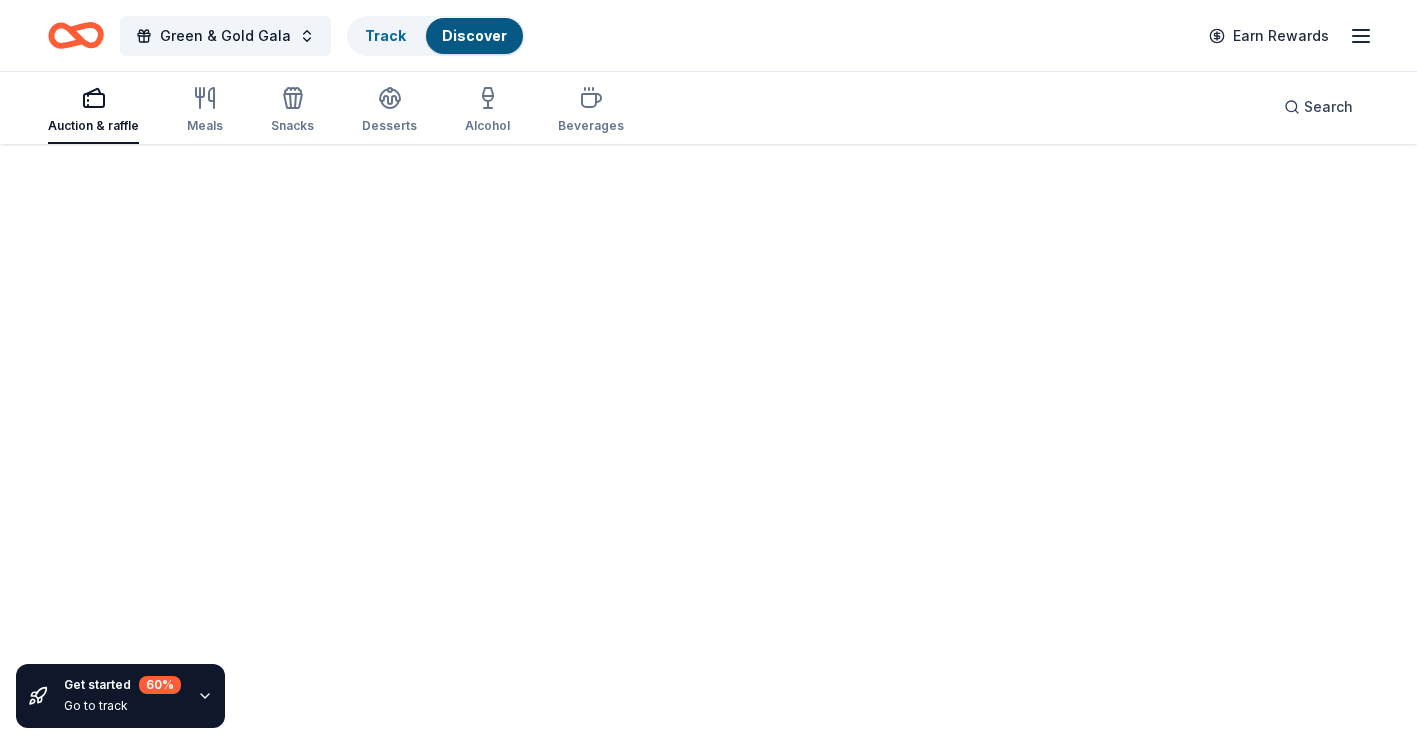 scroll, scrollTop: 0, scrollLeft: 0, axis: both 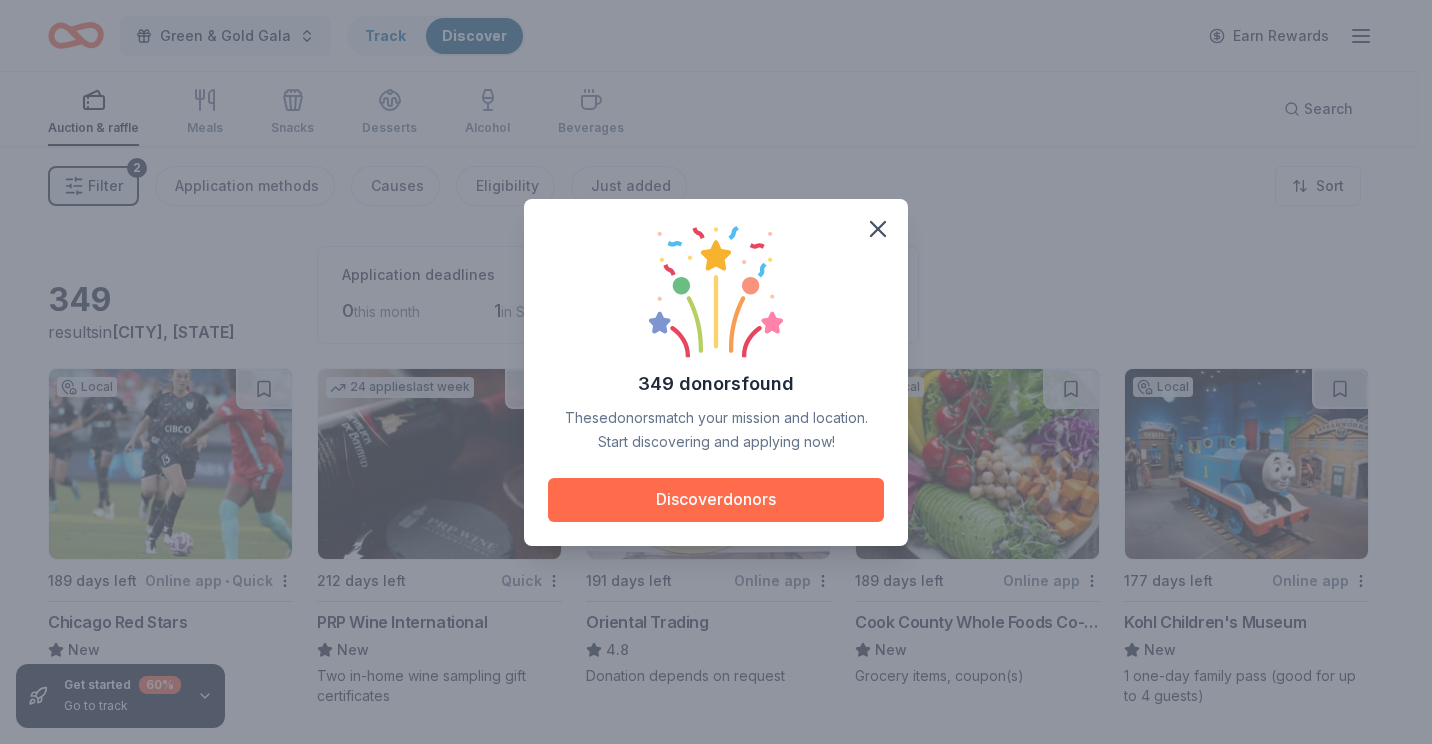 click on "Discover  donors" at bounding box center (716, 500) 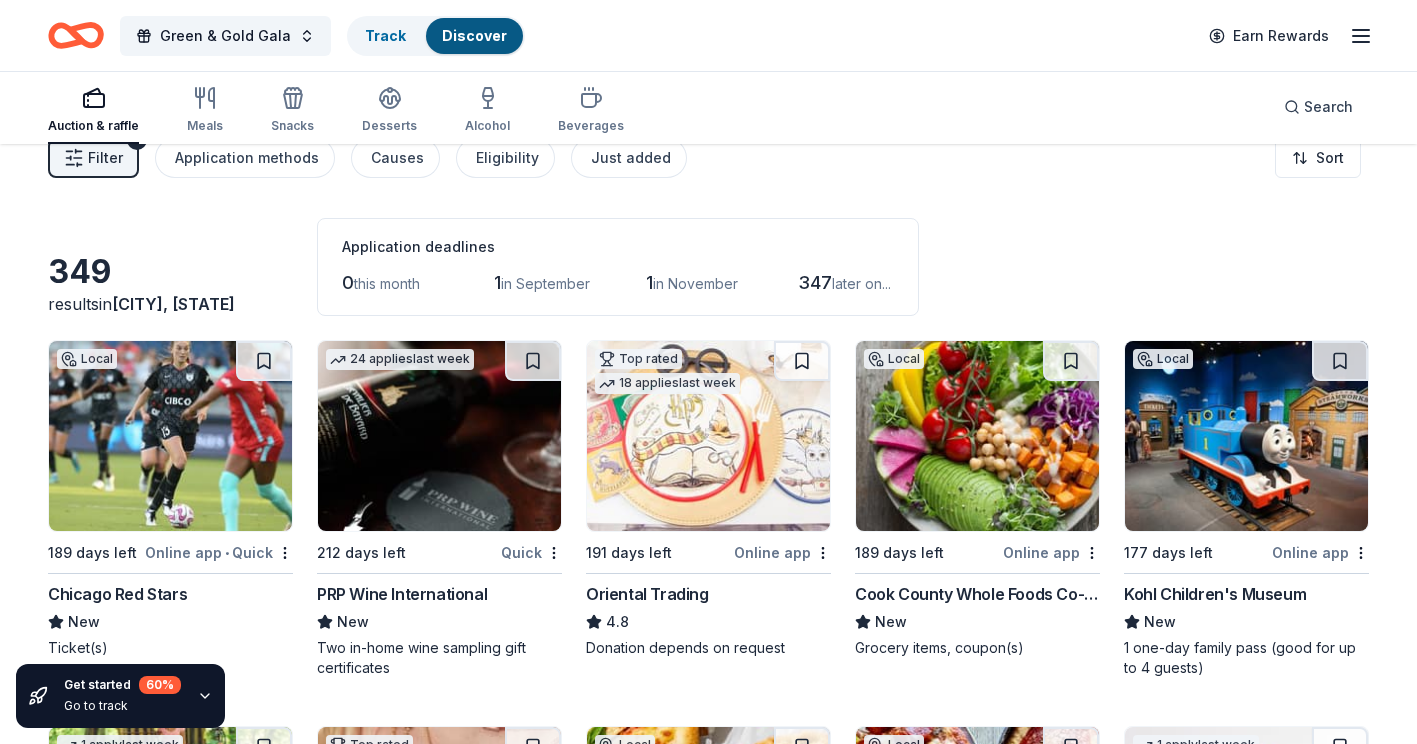 scroll, scrollTop: 0, scrollLeft: 0, axis: both 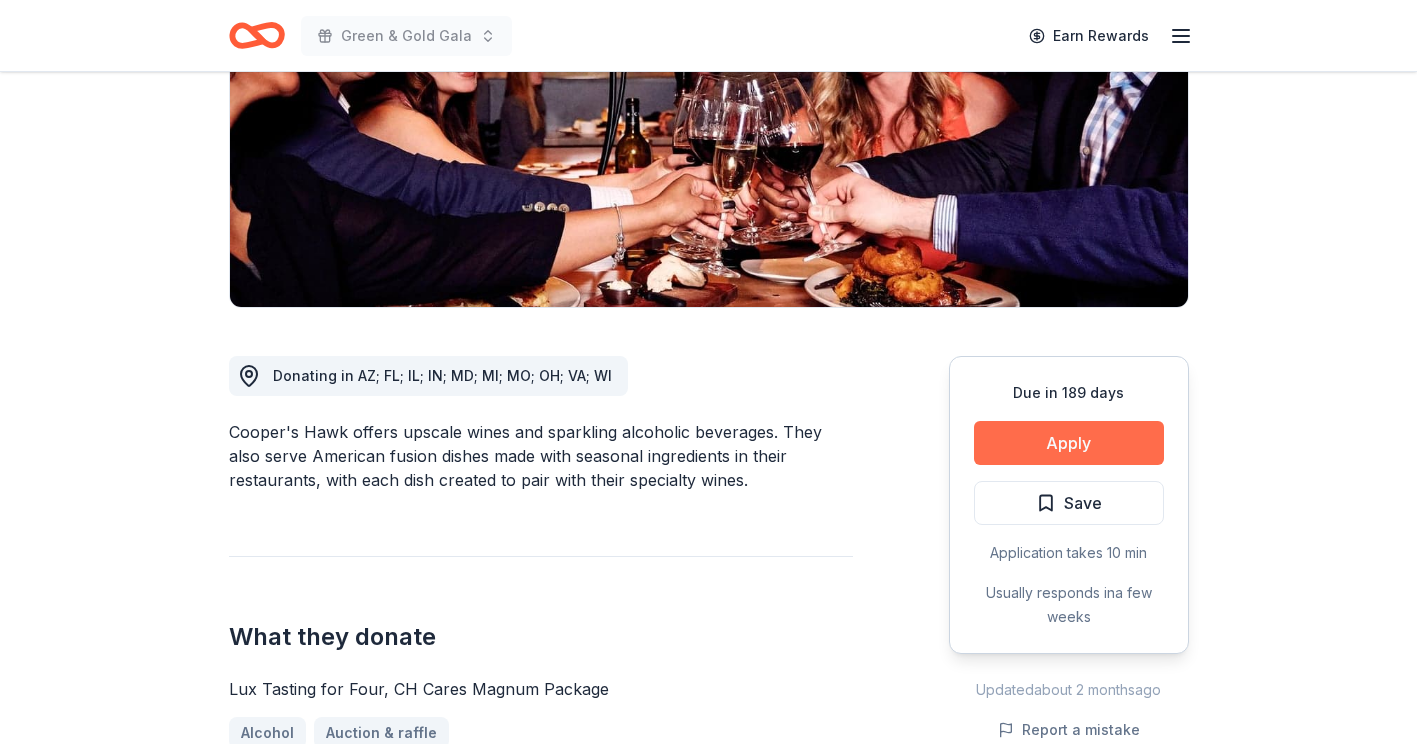 click on "Apply" at bounding box center (1069, 443) 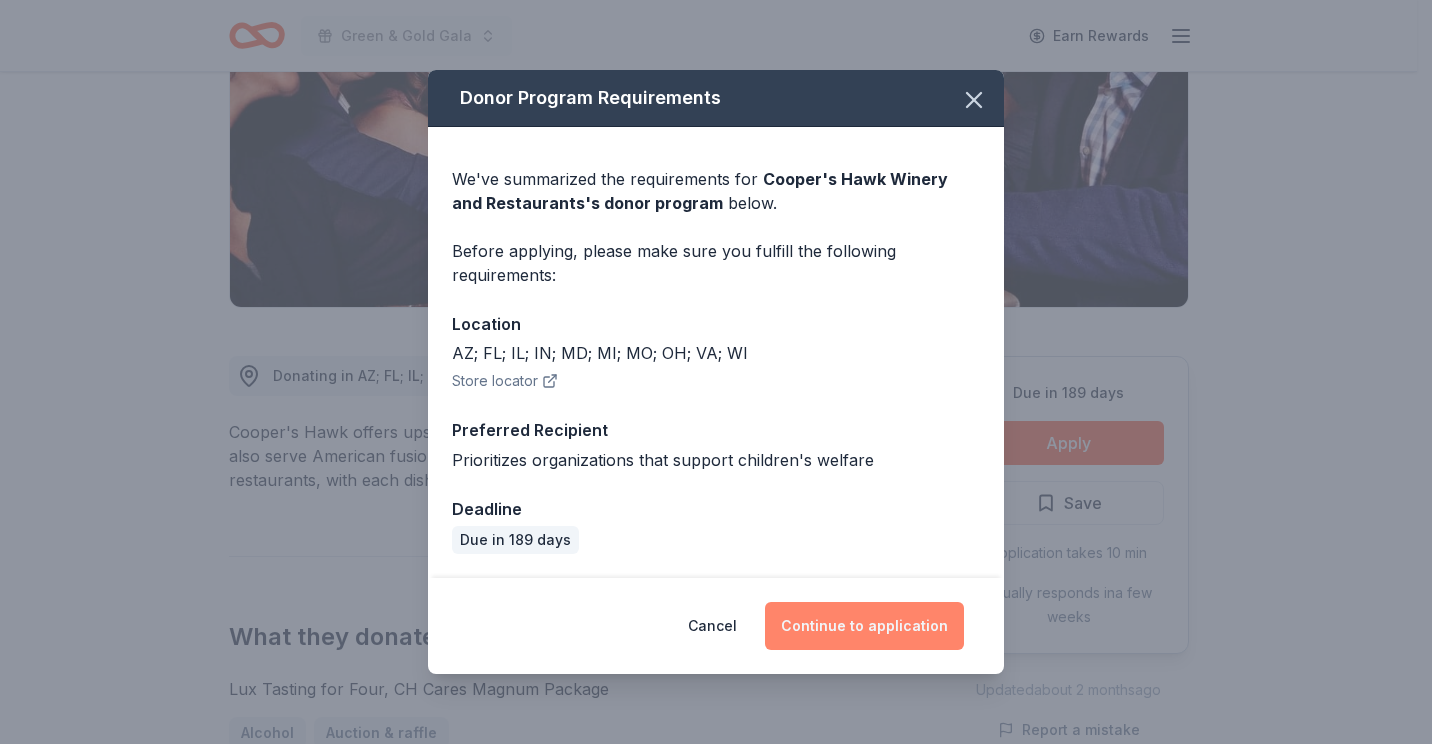 click on "Continue to application" at bounding box center (864, 626) 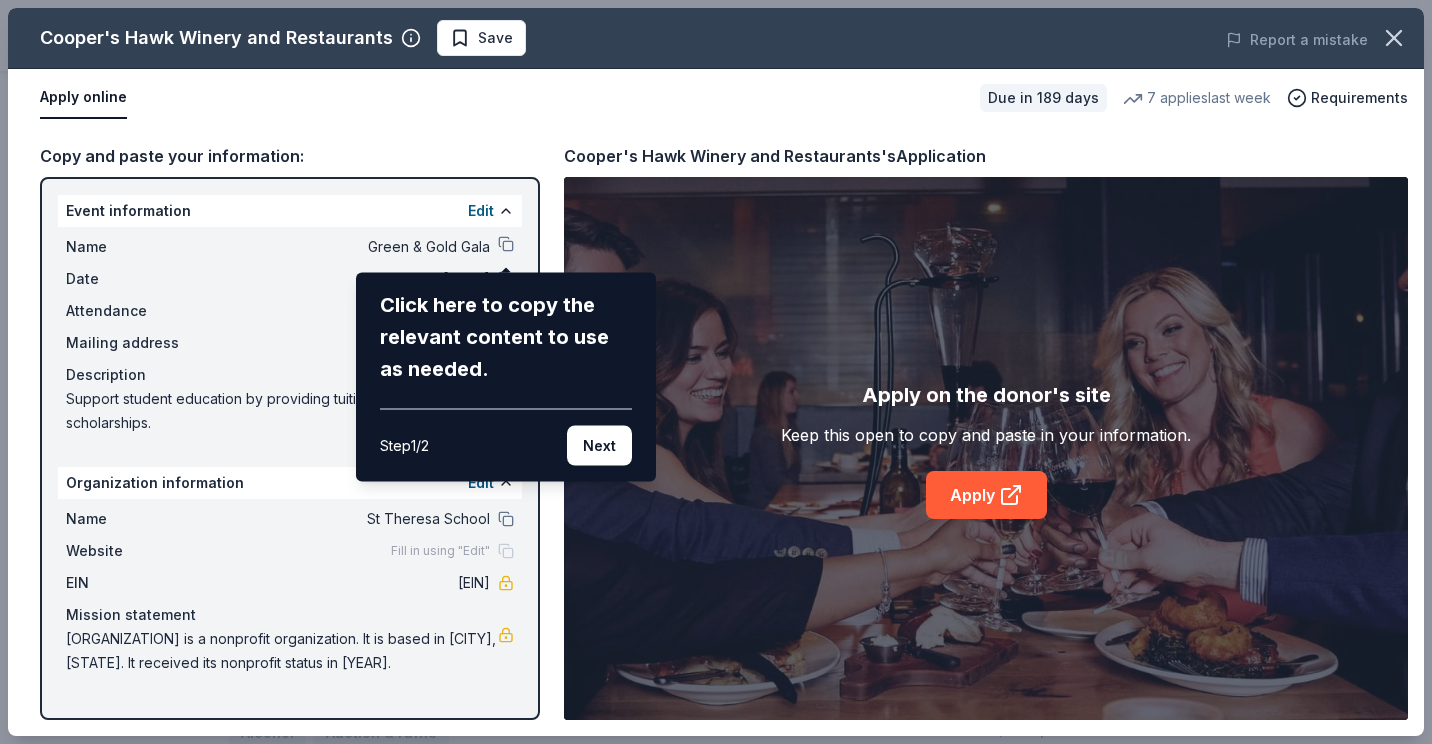 click on "Click here to copy the relevant content to use as needed." at bounding box center [506, 337] 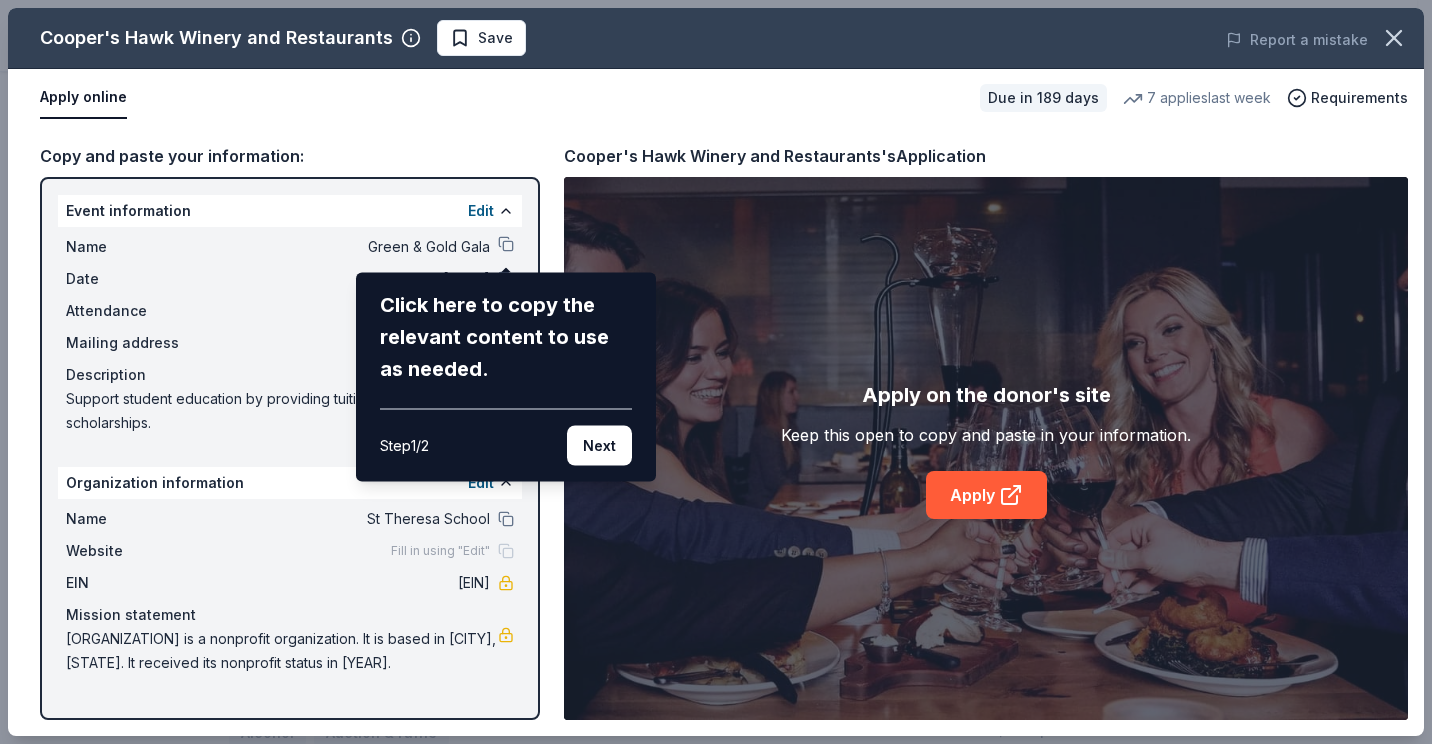 click on "Cooper's Hawk Winery and Restaurants Save Report a mistake Apply online Due in [DAYS] 7   applies  last week Requirements Copy and paste your information: Event information Edit Name Green & Gold Gala  Click here to copy the relevant content to use as needed. Step  1 / 2 Next Date [DATE] Attendance 300 Mailing address Description Support student education by providing tuition assistance, and scholarships.   Organization information Edit Name [ORGANIZATION] Website Fill in using "Edit" EIN [EIN] Mission statement [ORGANIZATION] is a nonprofit organization. It is based in [CITY], [STATE]. It received its nonprofit status in [YEAR]. Cooper's Hawk Winery and Restaurants's  Application Apply on the donor's site Keep this open to copy and paste in your information. Apply" at bounding box center (716, 372) 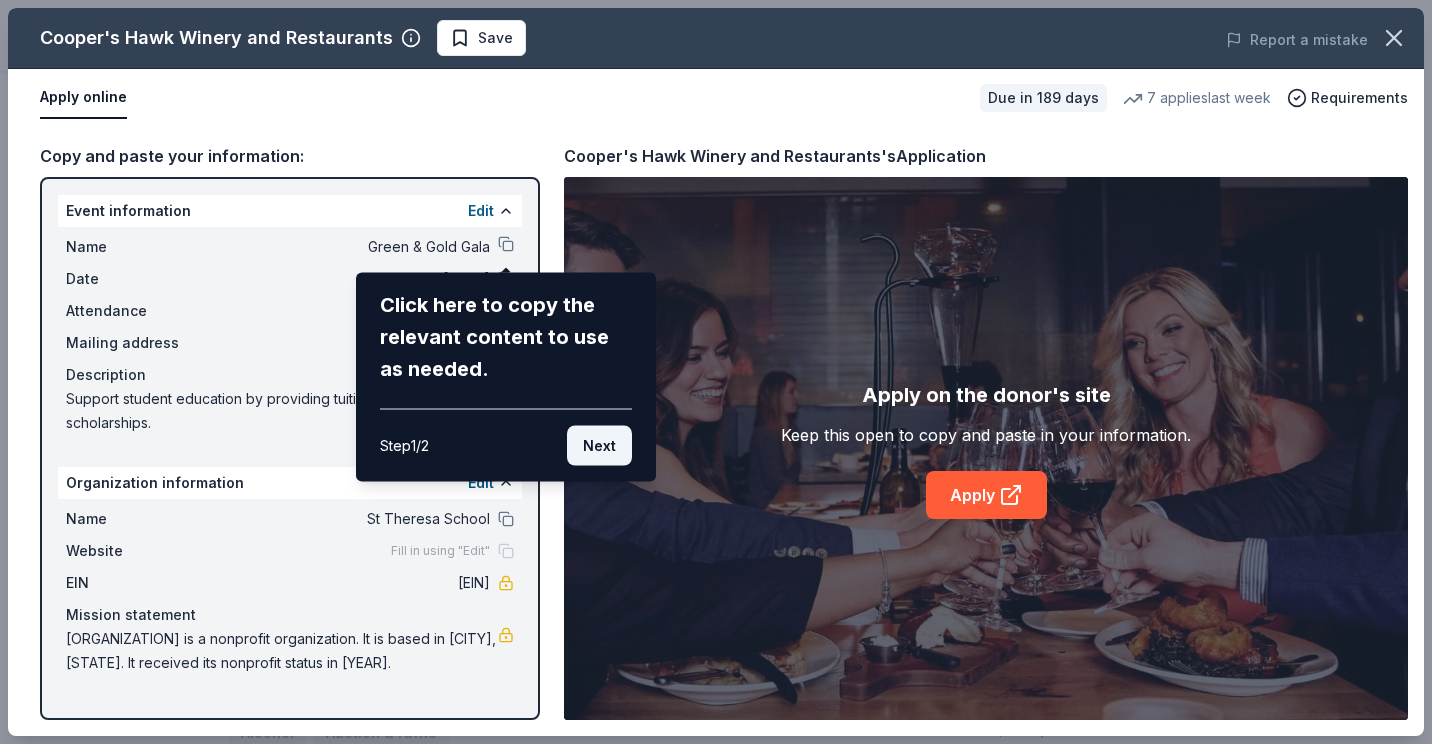 click on "Next" at bounding box center (599, 446) 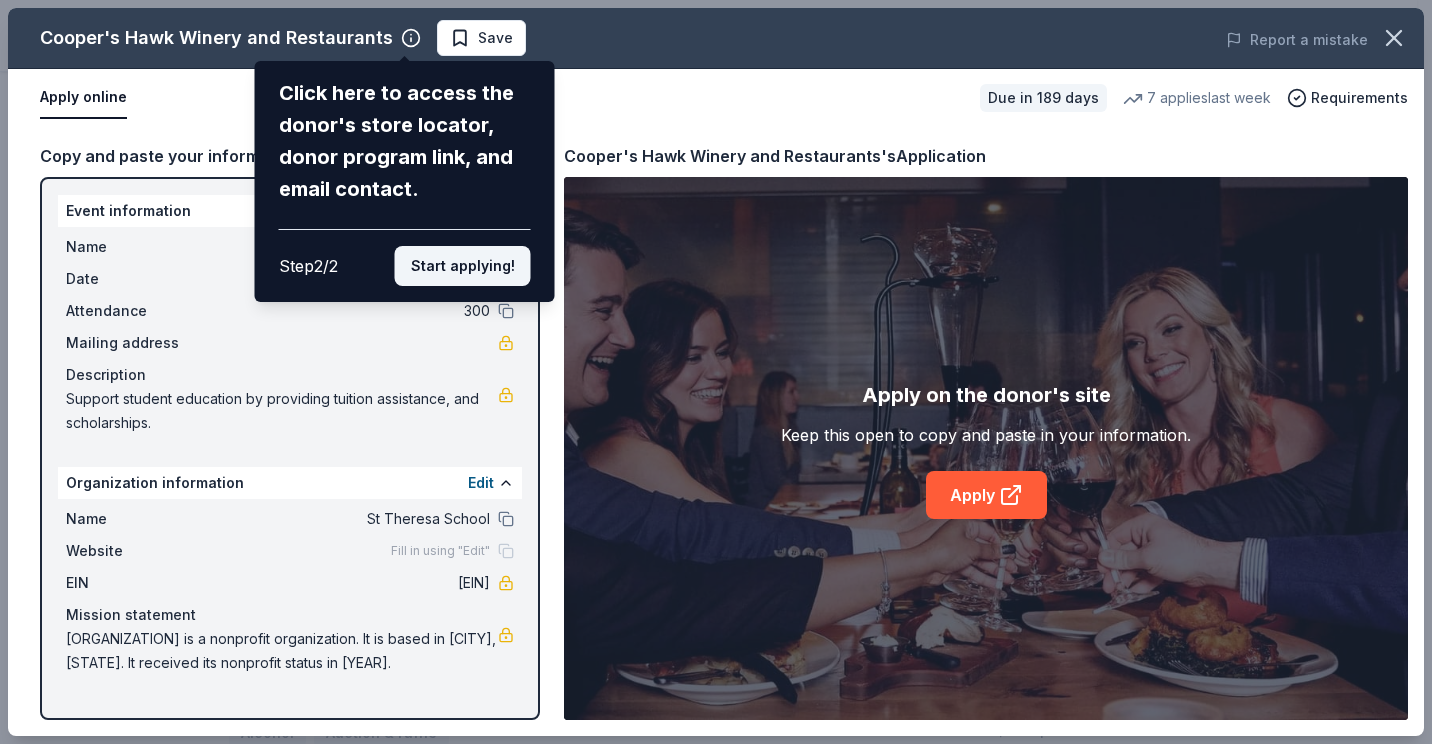 click on "Start applying!" at bounding box center [463, 266] 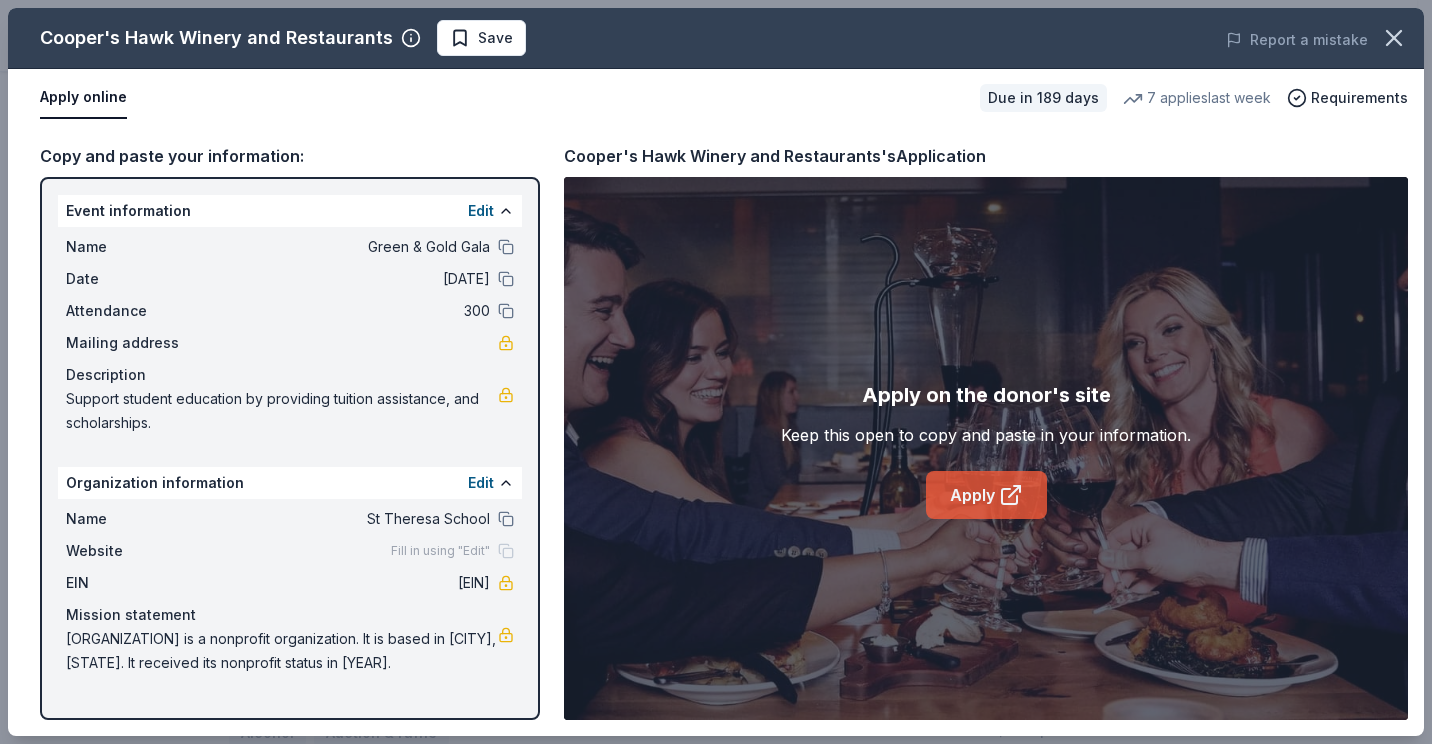 click on "Apply" at bounding box center [986, 495] 